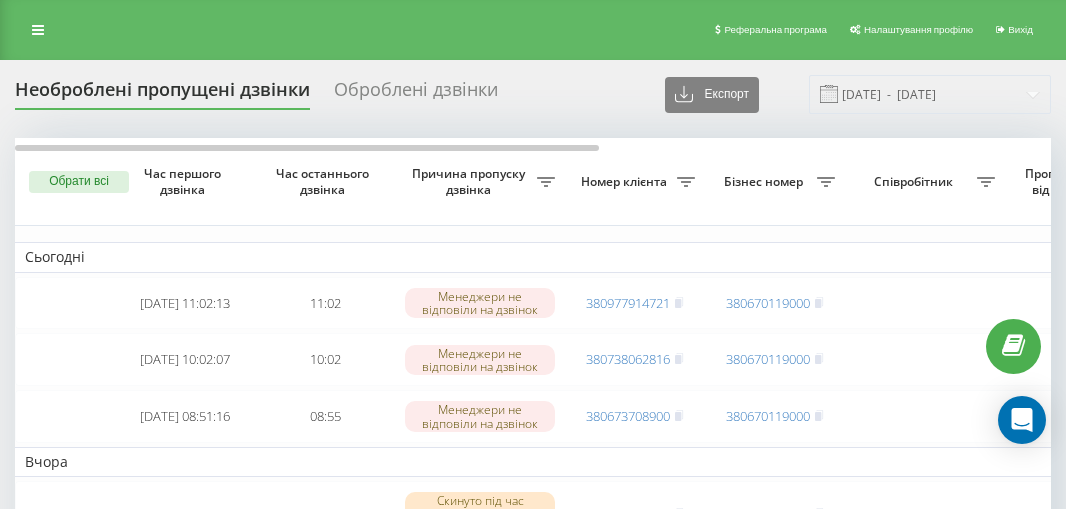scroll, scrollTop: 0, scrollLeft: 0, axis: both 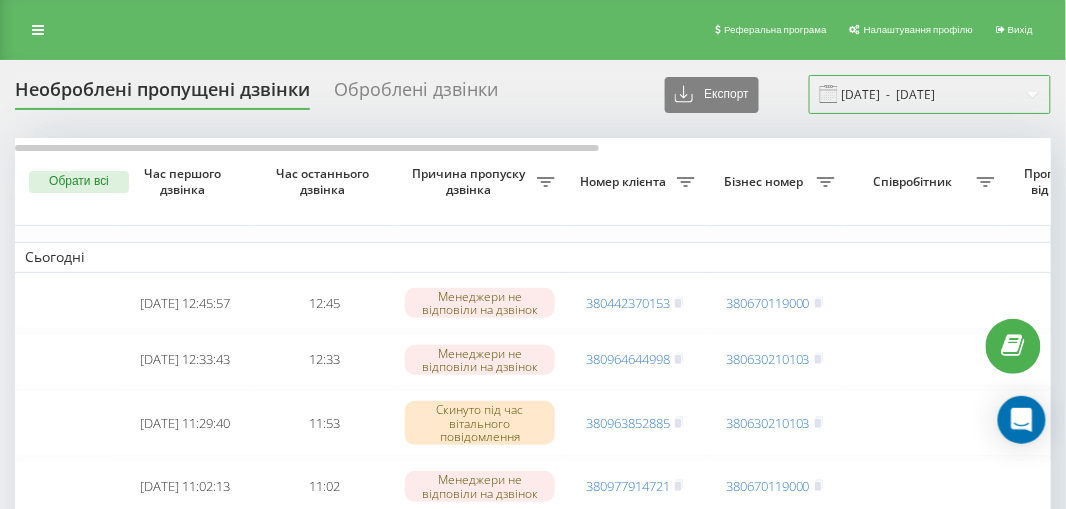 click on "[DATE]  -  [DATE]" at bounding box center [930, 94] 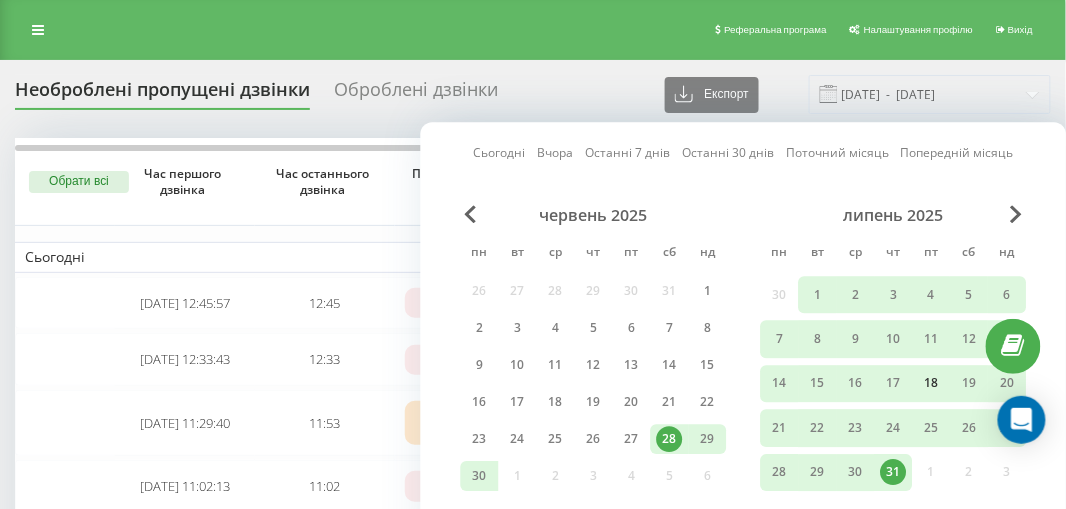 click on "18" at bounding box center [932, 384] 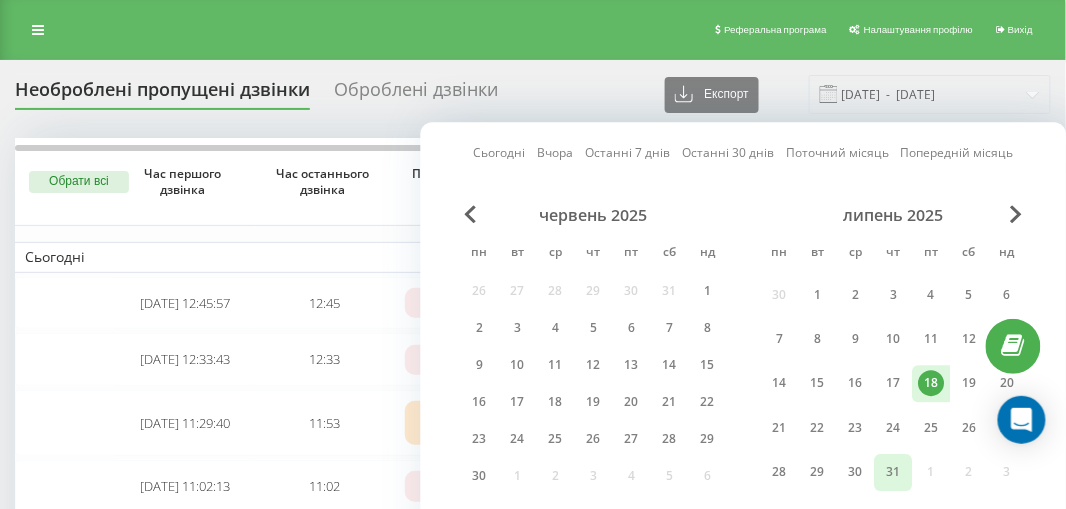 click on "31" at bounding box center (894, 473) 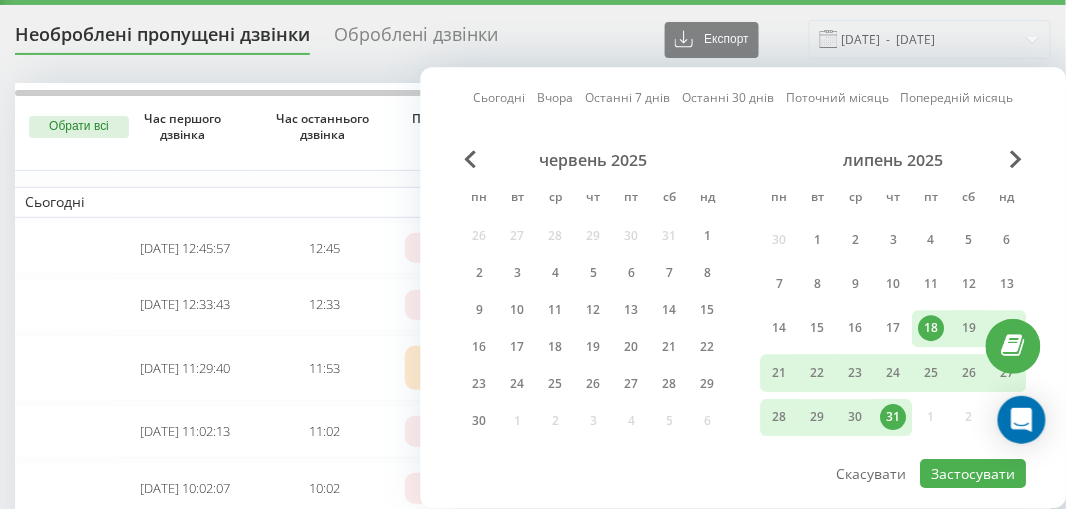 scroll, scrollTop: 80, scrollLeft: 0, axis: vertical 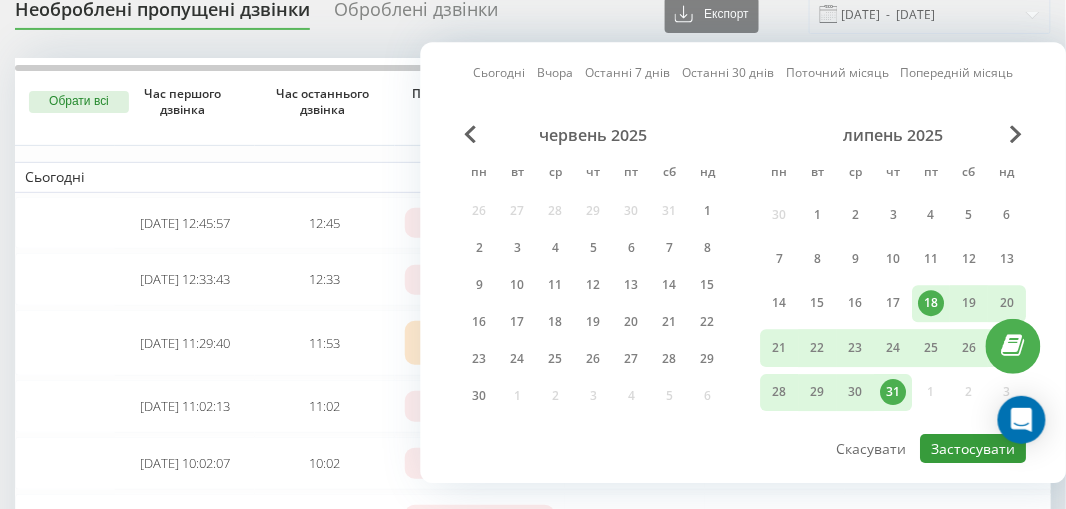 click on "Застосувати" at bounding box center (974, 448) 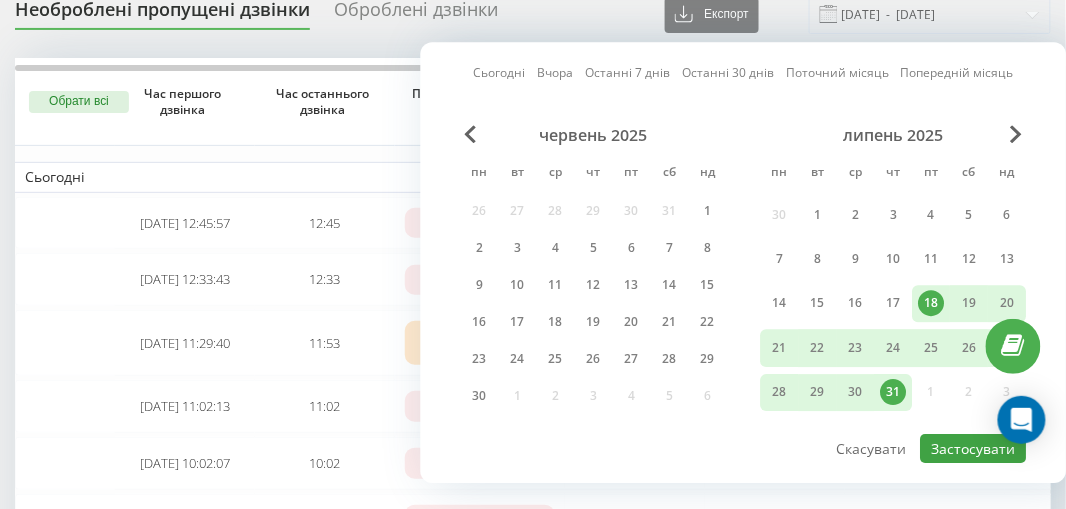 type on "18.07.2025  -  31.07.2025" 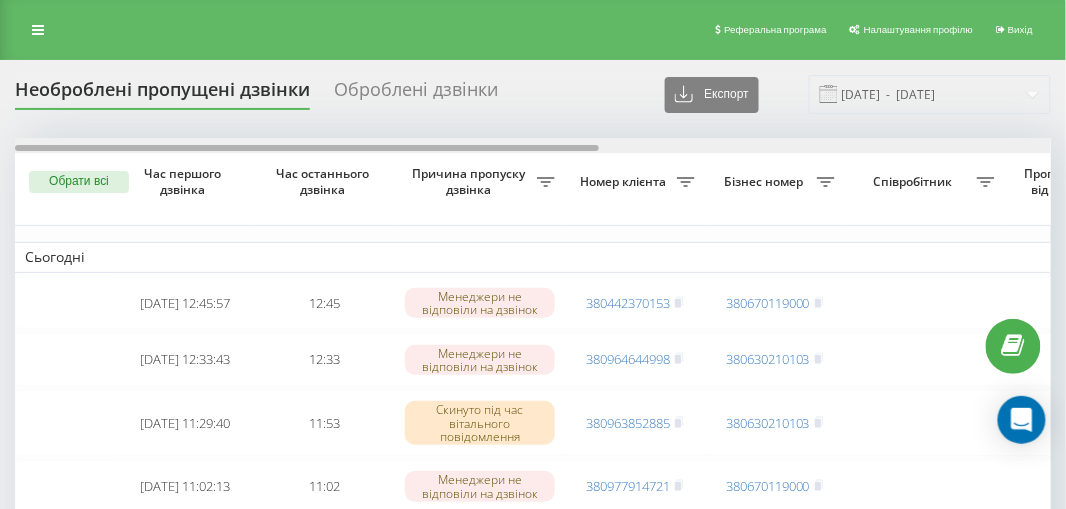 scroll, scrollTop: 0, scrollLeft: 803, axis: horizontal 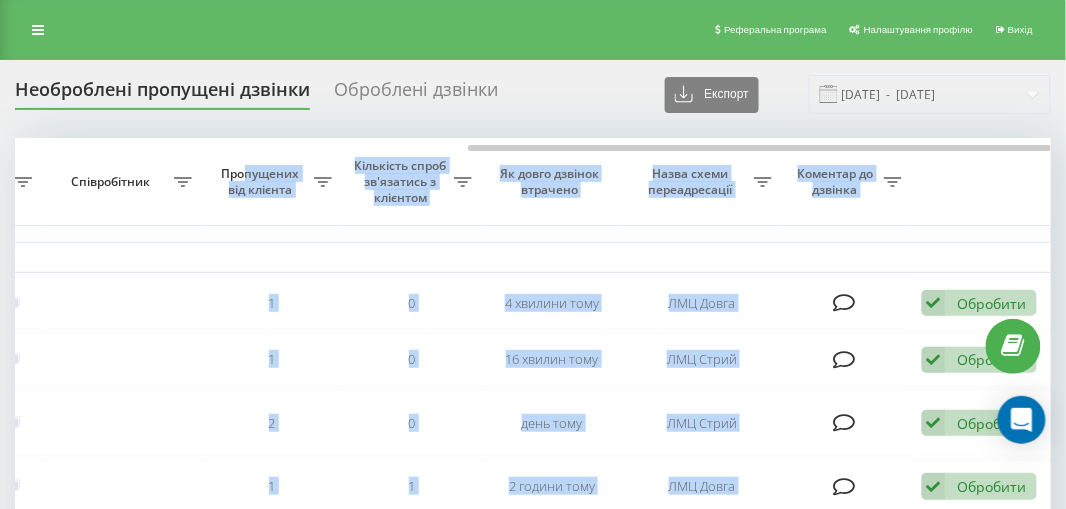 drag, startPoint x: 192, startPoint y: 143, endPoint x: 241, endPoint y: 152, distance: 49.819675 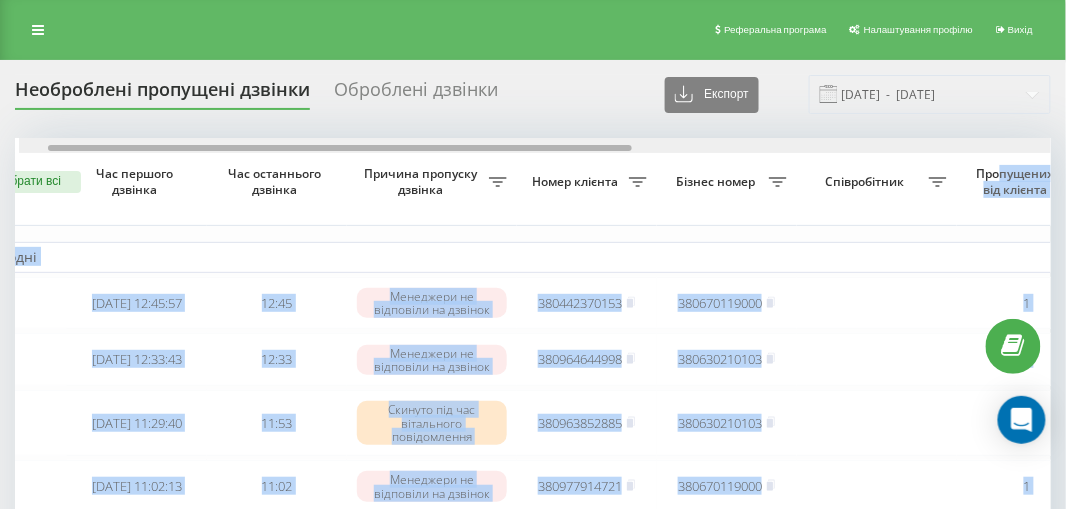 scroll, scrollTop: 0, scrollLeft: 0, axis: both 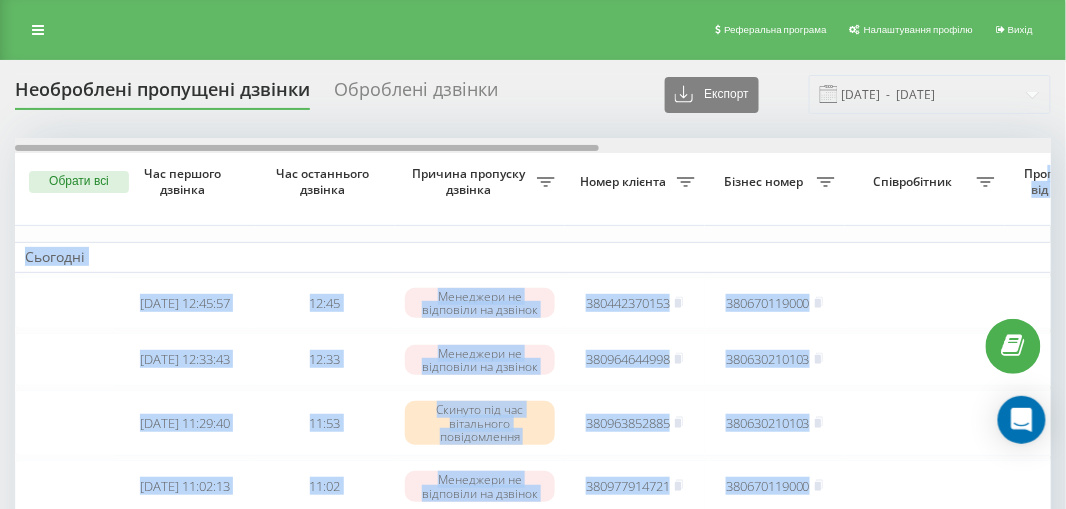 drag, startPoint x: 535, startPoint y: 145, endPoint x: 83, endPoint y: 203, distance: 455.70605 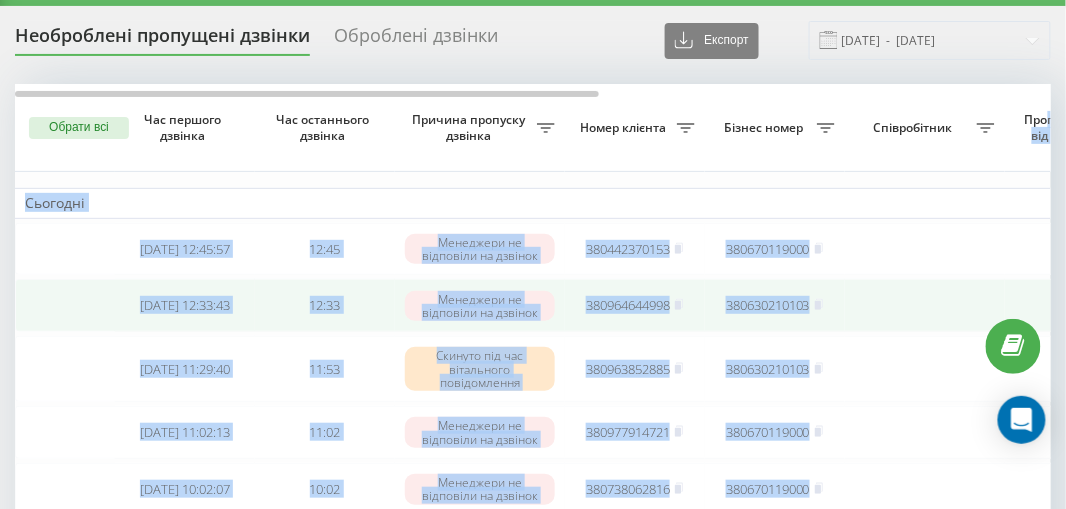 scroll, scrollTop: 80, scrollLeft: 0, axis: vertical 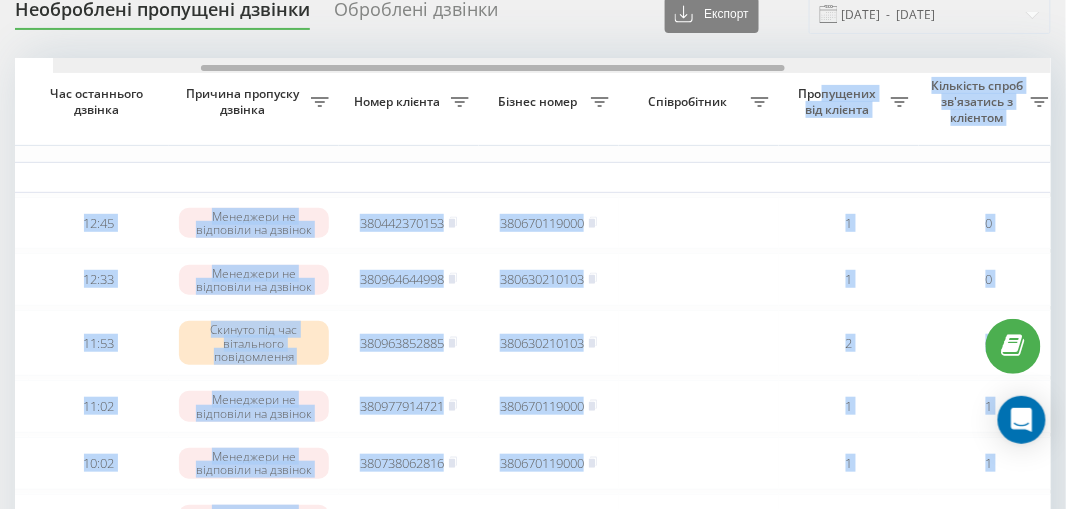 drag, startPoint x: 388, startPoint y: 67, endPoint x: 506, endPoint y: 108, distance: 124.919975 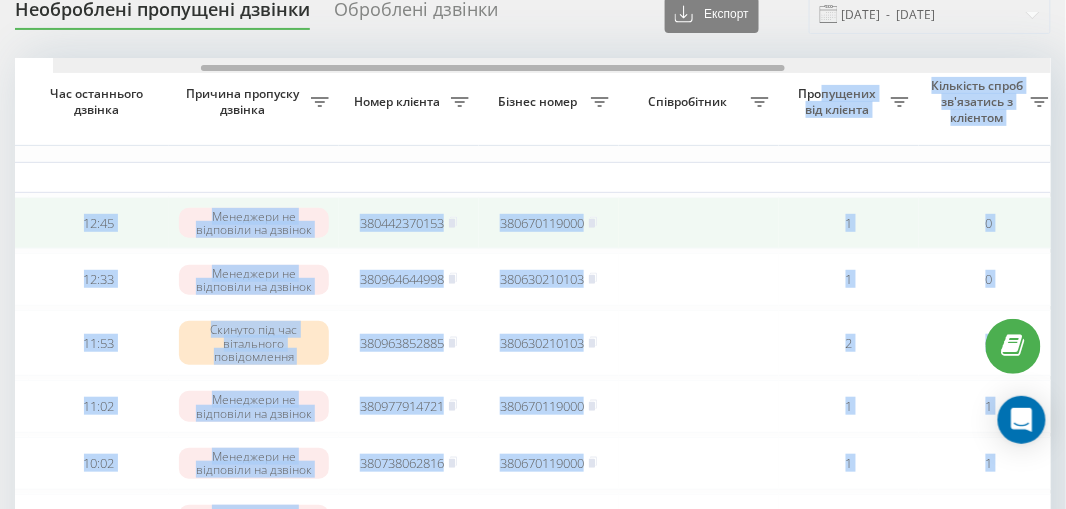 scroll, scrollTop: 0, scrollLeft: 211, axis: horizontal 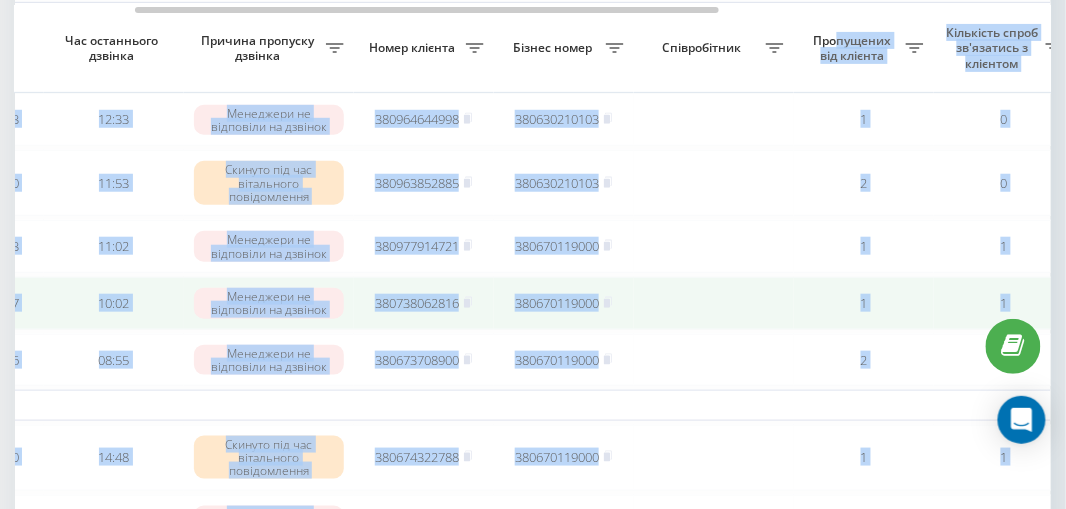 click at bounding box center (714, 303) 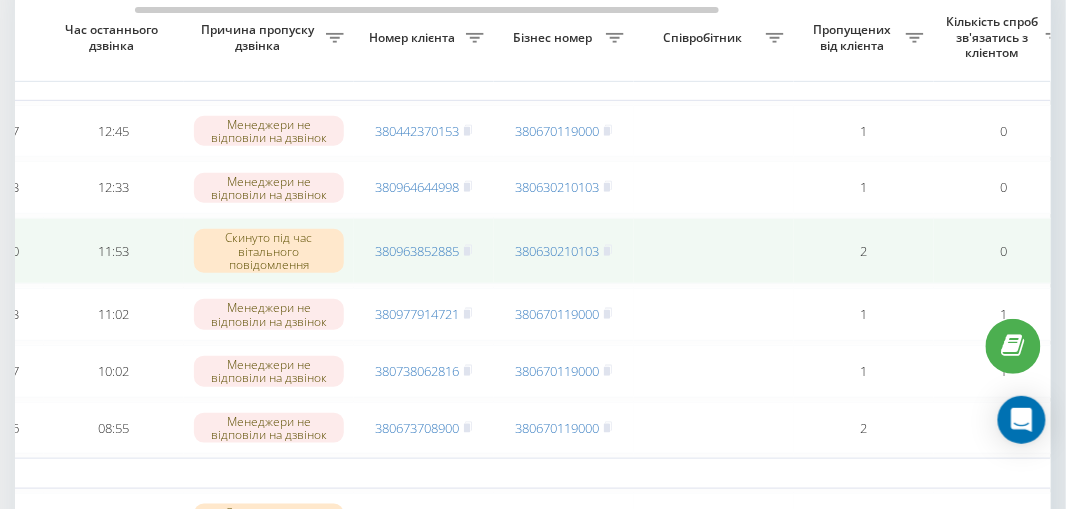scroll, scrollTop: 160, scrollLeft: 0, axis: vertical 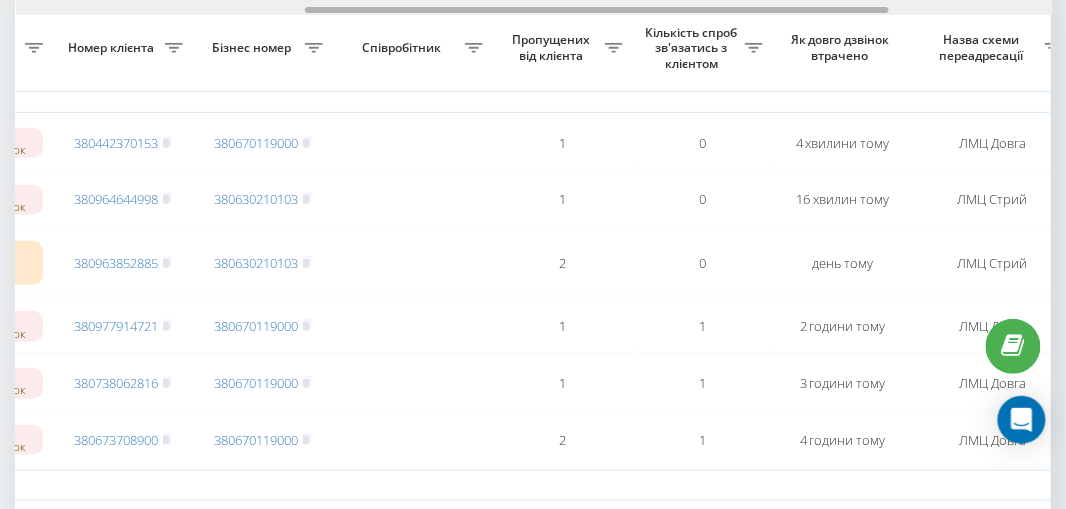 drag, startPoint x: 414, startPoint y: 8, endPoint x: 584, endPoint y: 21, distance: 170.49634 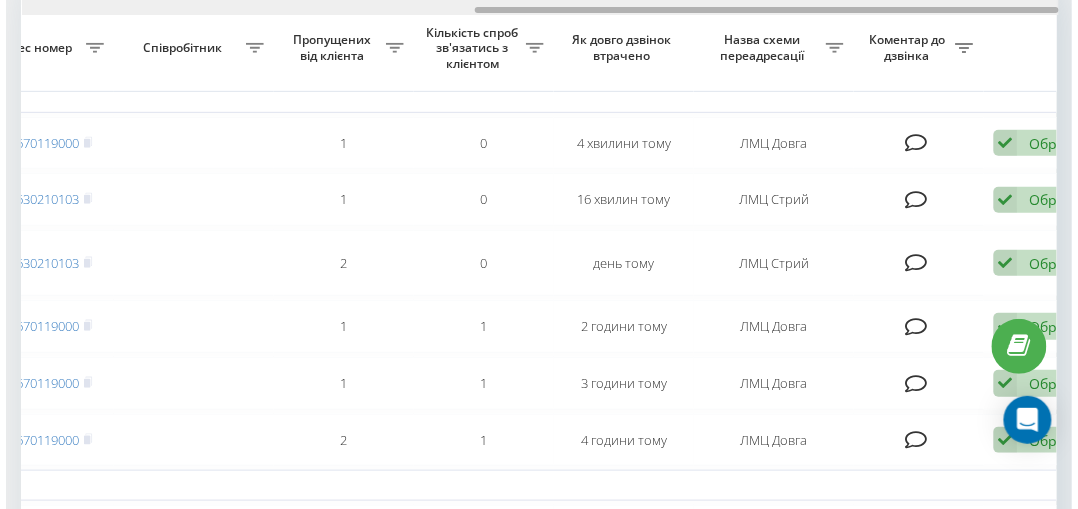 scroll, scrollTop: 0, scrollLeft: 803, axis: horizontal 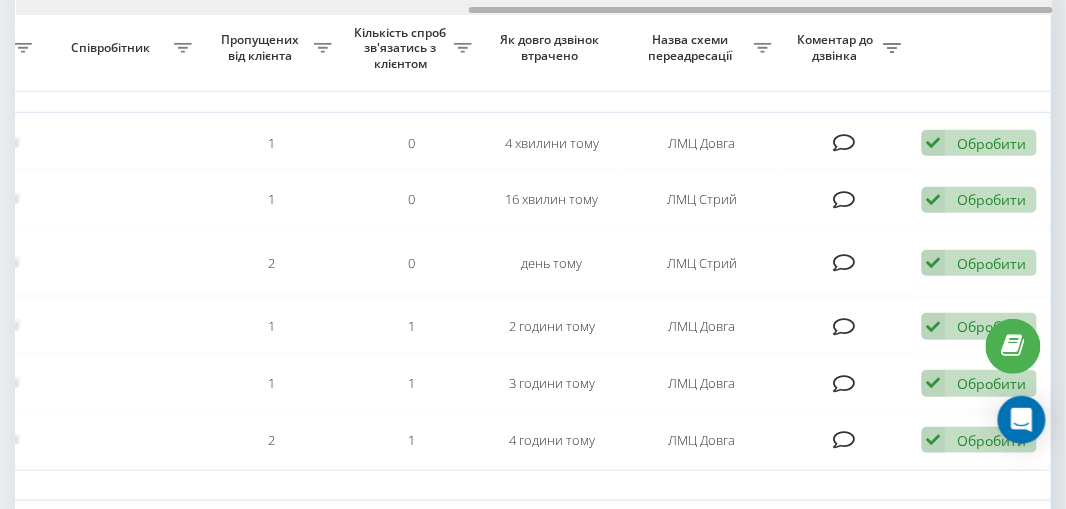 drag, startPoint x: 657, startPoint y: 7, endPoint x: 817, endPoint y: 85, distance: 178 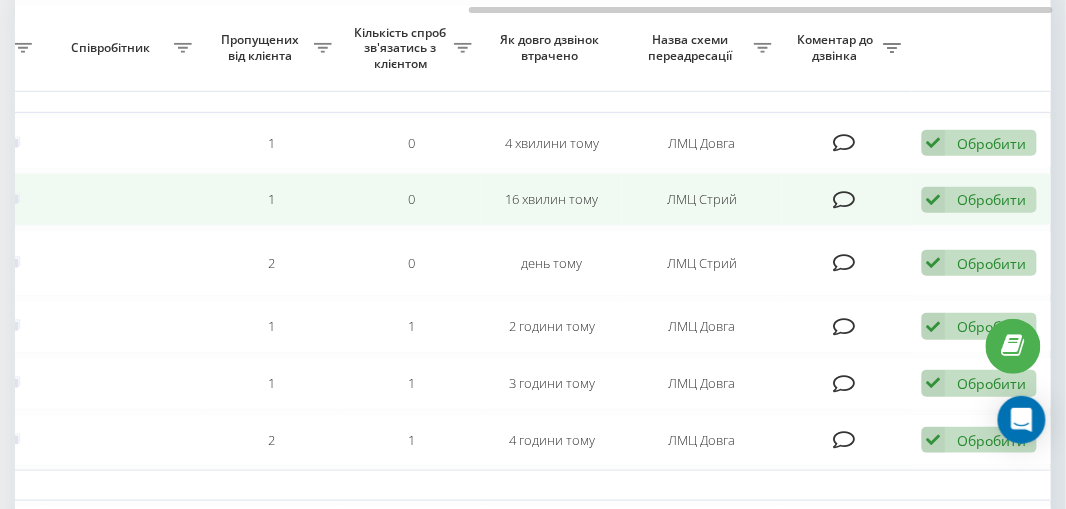 click at bounding box center [845, 200] 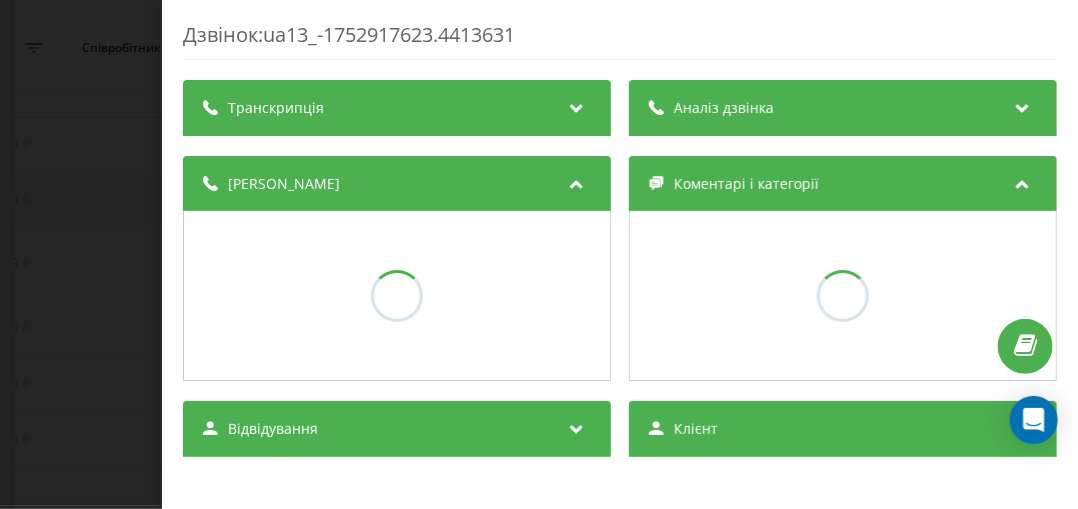 scroll, scrollTop: 0, scrollLeft: 791, axis: horizontal 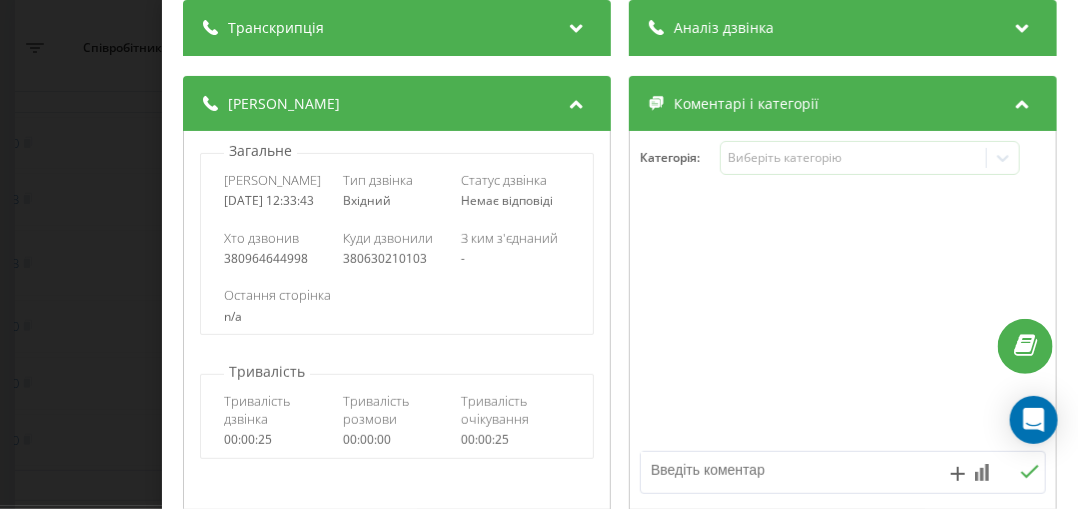 click at bounding box center (793, 470) 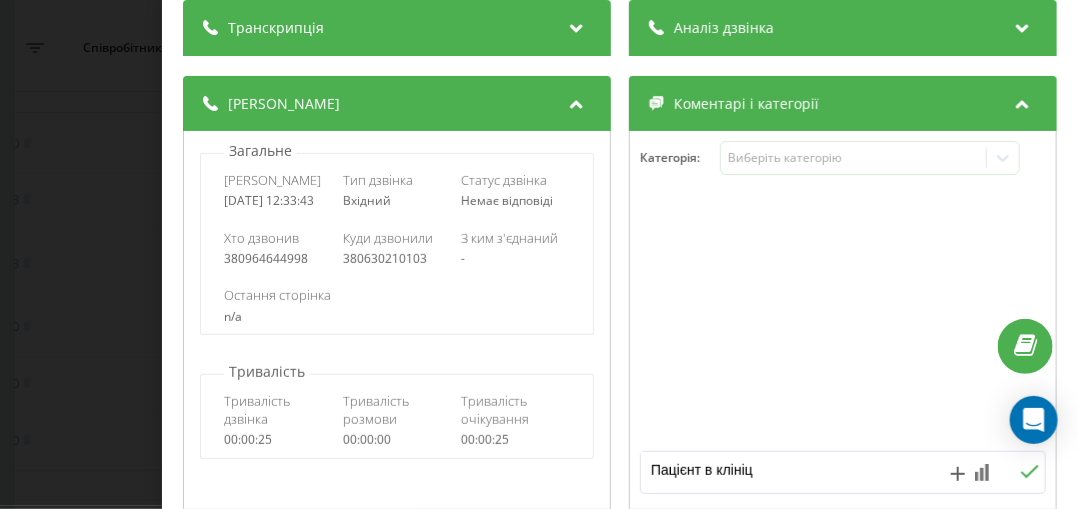 type on "Пацієнт в клініці" 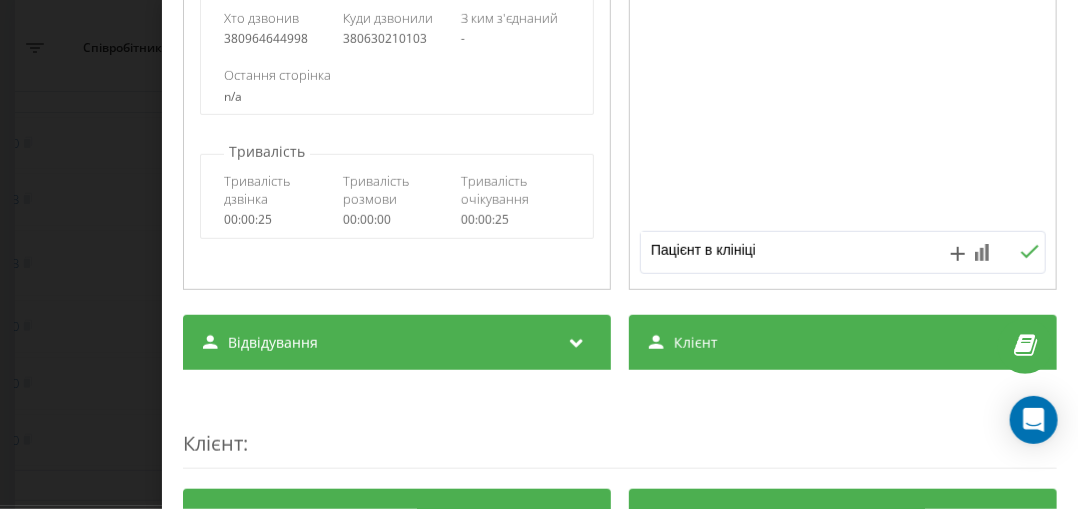 scroll, scrollTop: 320, scrollLeft: 0, axis: vertical 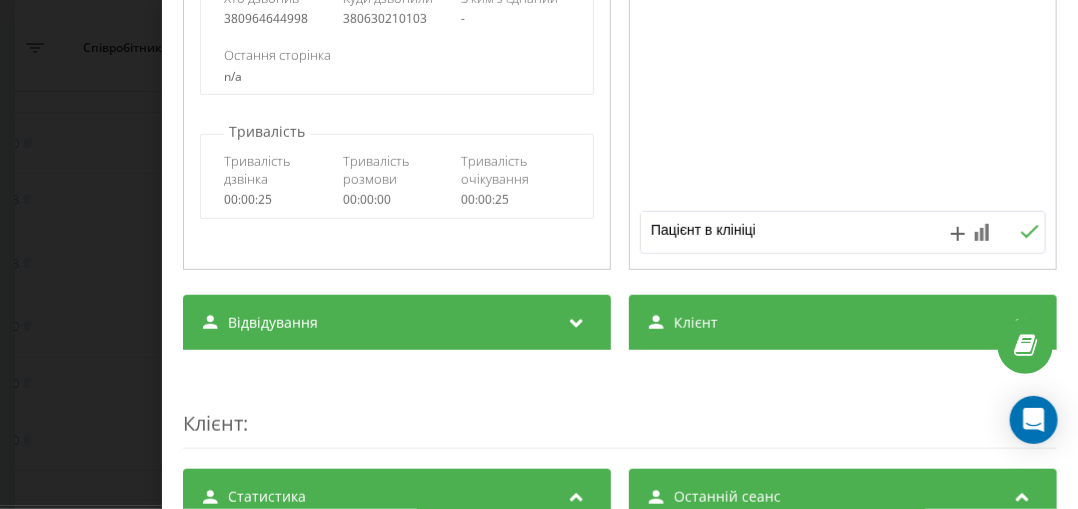 click 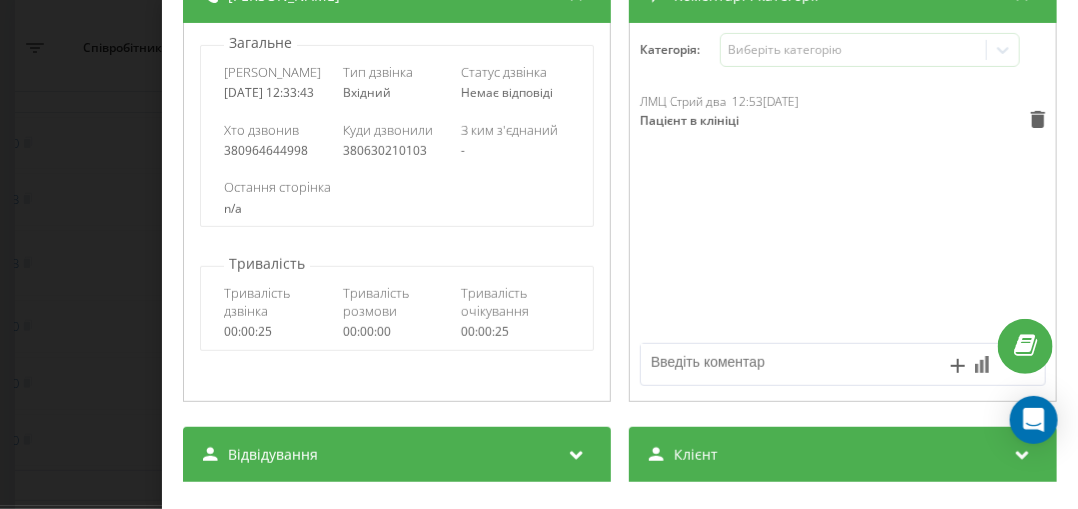 scroll, scrollTop: 0, scrollLeft: 0, axis: both 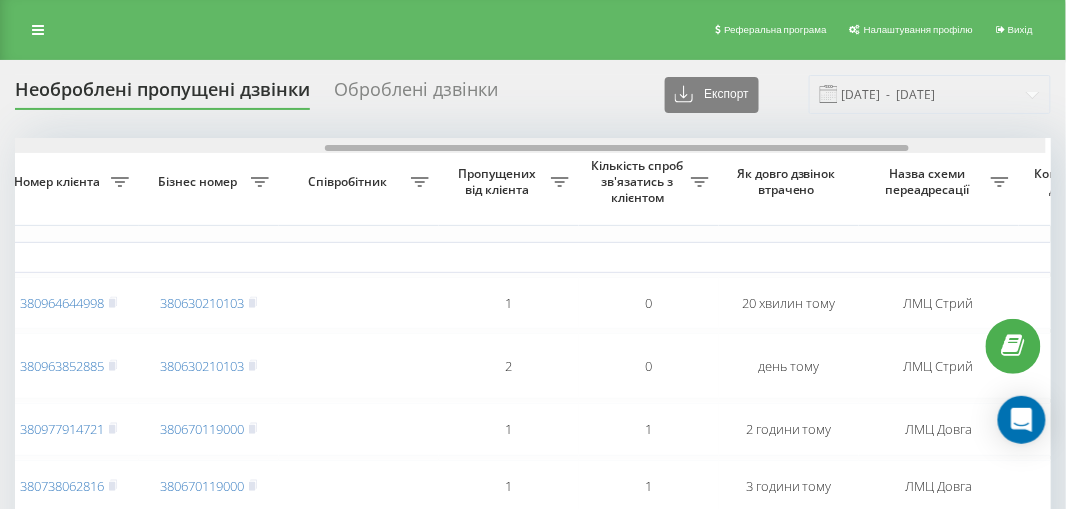 drag, startPoint x: 485, startPoint y: 149, endPoint x: 805, endPoint y: 152, distance: 320.01407 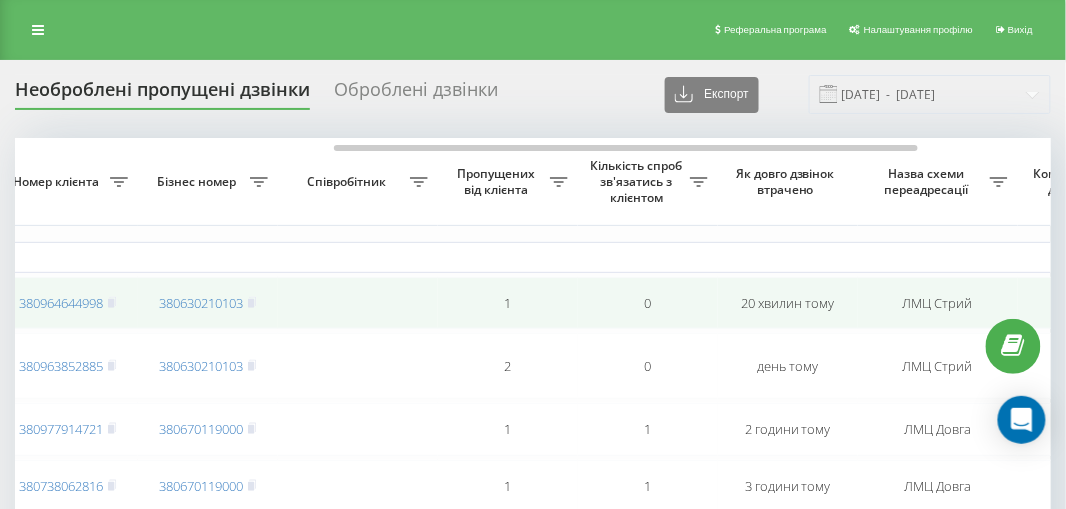 click at bounding box center (358, 303) 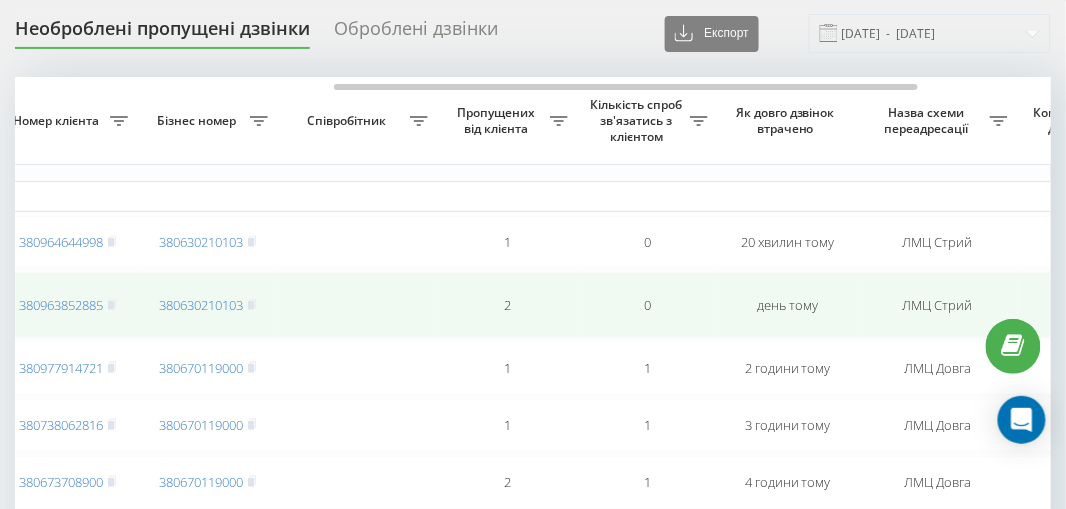scroll, scrollTop: 80, scrollLeft: 0, axis: vertical 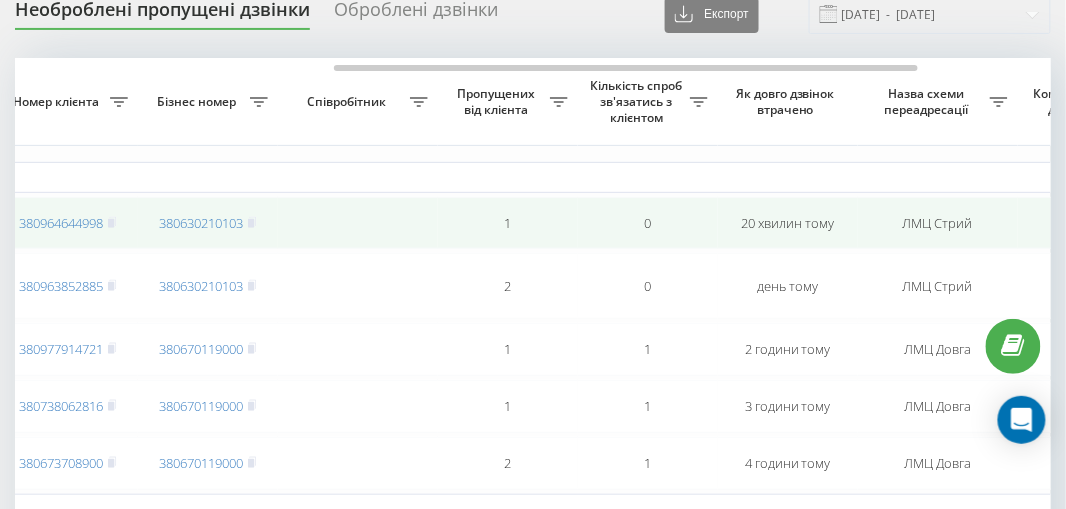 drag, startPoint x: 641, startPoint y: 227, endPoint x: 561, endPoint y: 239, distance: 80.895 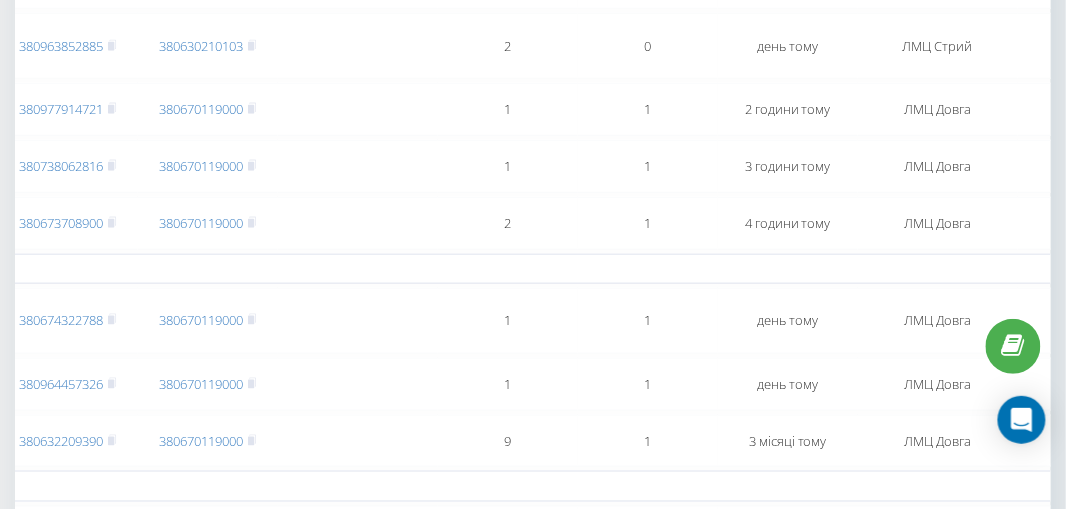 scroll, scrollTop: 0, scrollLeft: 0, axis: both 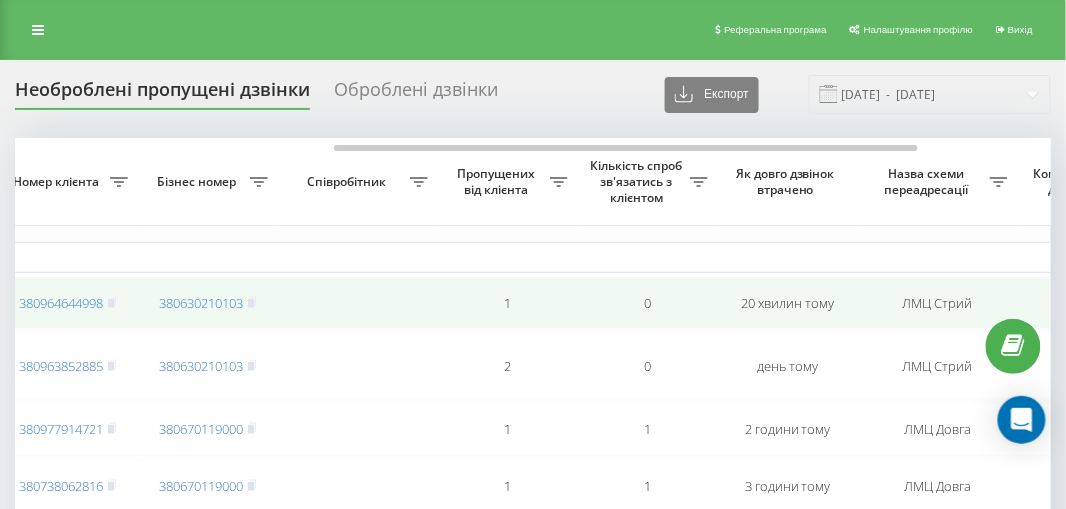 click on "0" at bounding box center [648, 303] 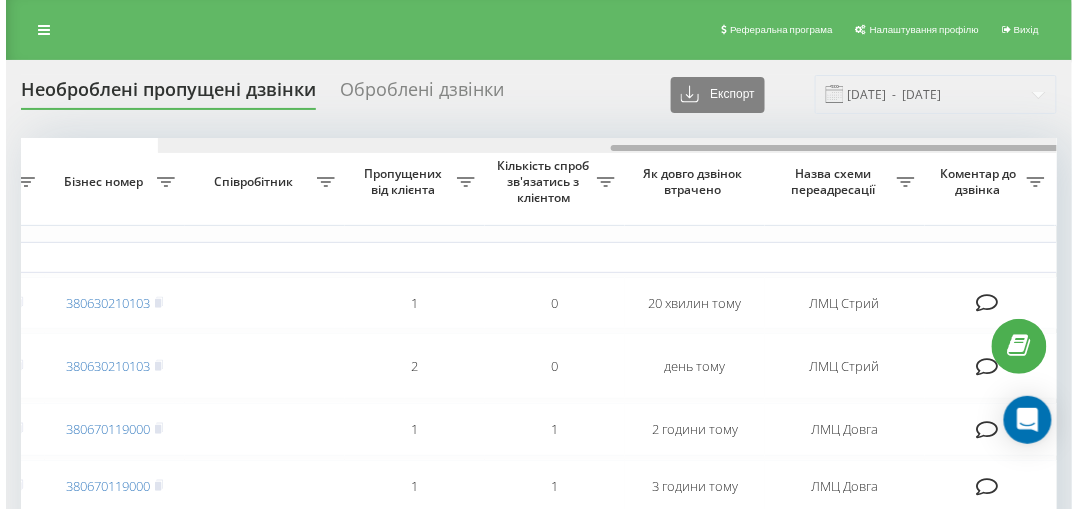 scroll, scrollTop: 0, scrollLeft: 803, axis: horizontal 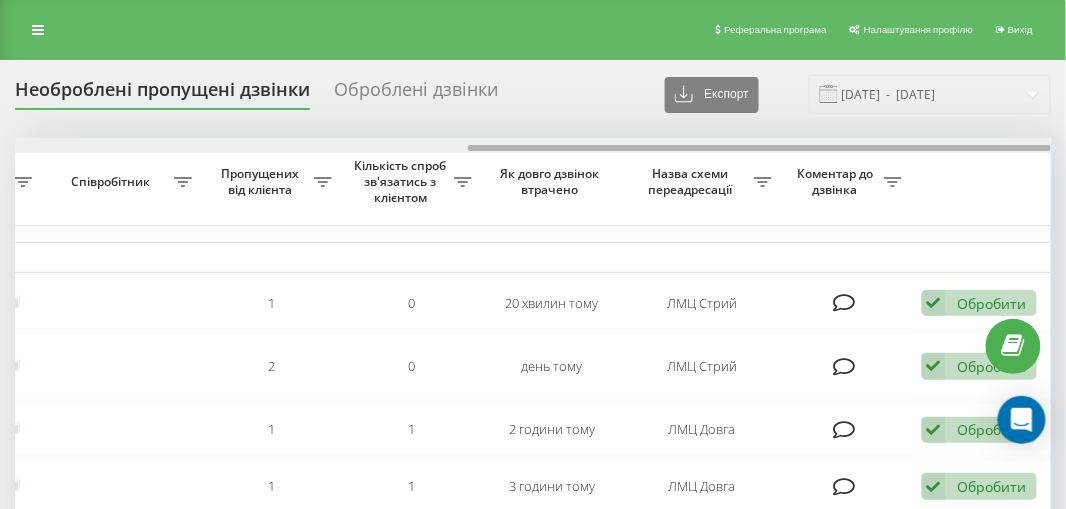 drag, startPoint x: 405, startPoint y: 148, endPoint x: 633, endPoint y: 168, distance: 228.87552 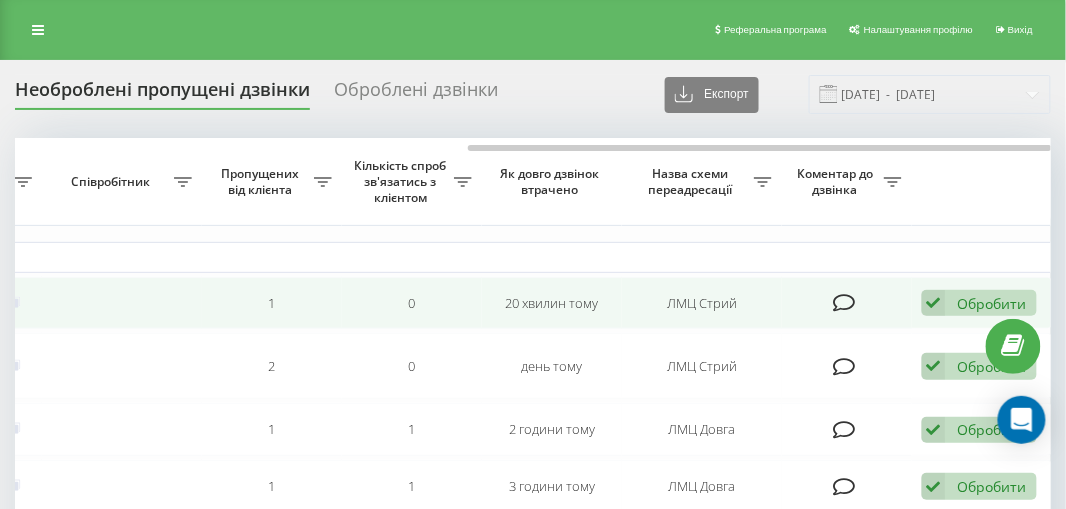 click at bounding box center [845, 303] 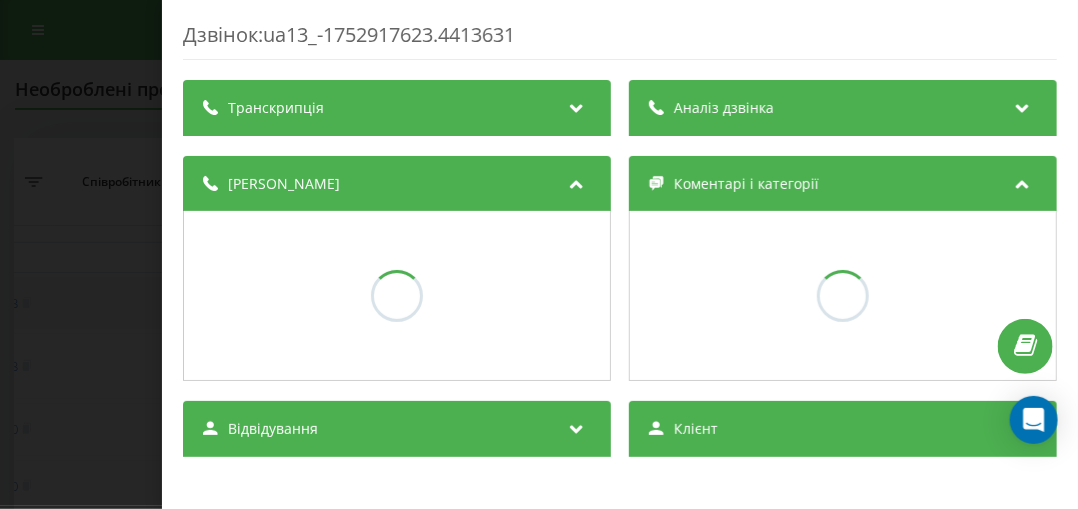 scroll, scrollTop: 0, scrollLeft: 791, axis: horizontal 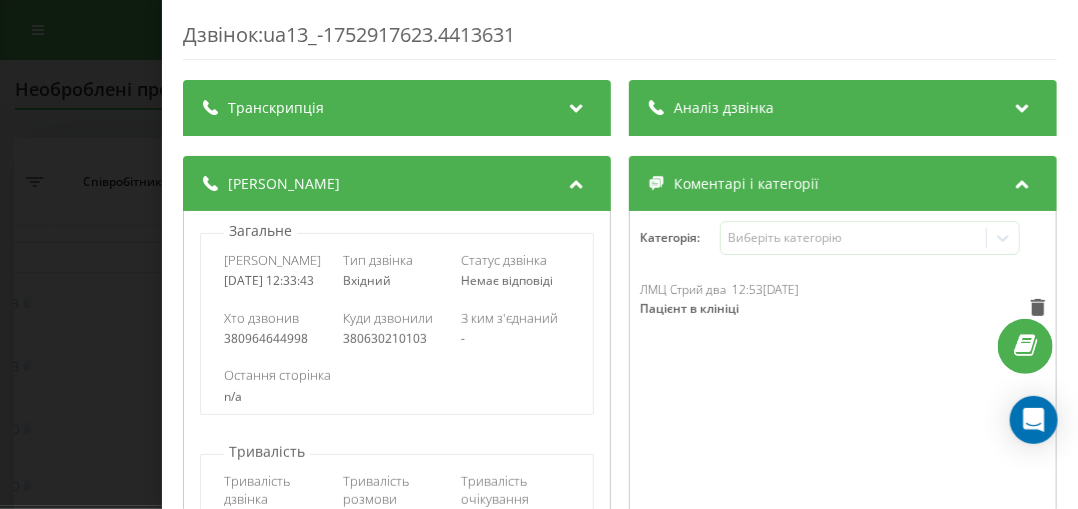click on "Дзвінок :  ua13_-1752917623.4413631 Транскрипція Для AI-аналізу майбутніх дзвінків  налаштуйте та активуйте профіль на сторінці . Якщо профіль вже є і дзвінок відповідає його умовам, оновіть сторінку через 10 хвилин - AI аналізує поточний дзвінок. Аналіз дзвінка Для AI-аналізу майбутніх дзвінків  налаштуйте та активуйте профіль на сторінці . Якщо профіль вже є і дзвінок відповідає його умовам, оновіть сторінку через 10 хвилин - AI аналізує поточний дзвінок. Деталі дзвінка Загальне Дата дзвінка 2025-07-19 12:33:43 Тип дзвінка Вхідний Статус дзвінка Немає відповіді Хто дзвонив - n/a :" at bounding box center (539, 254) 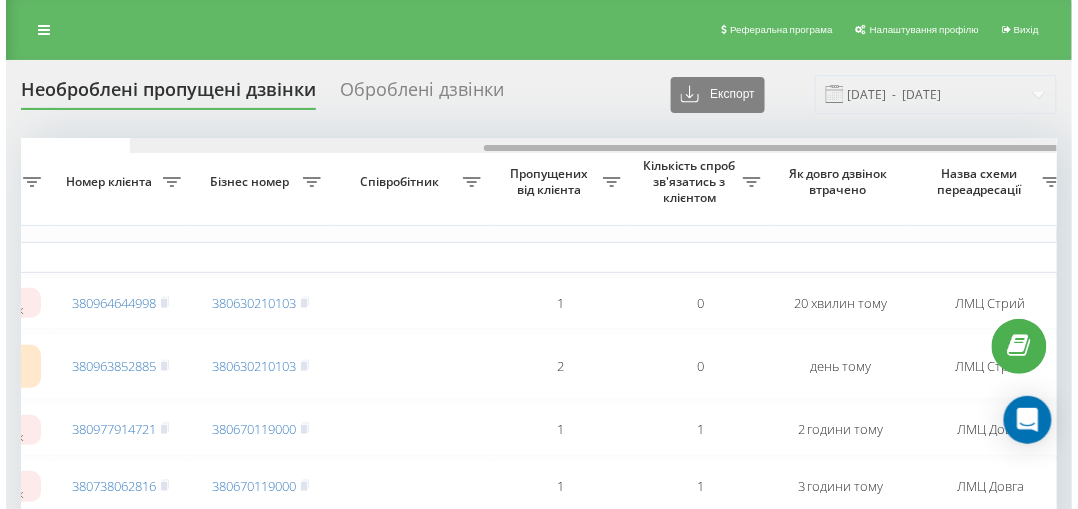 scroll, scrollTop: 0, scrollLeft: 803, axis: horizontal 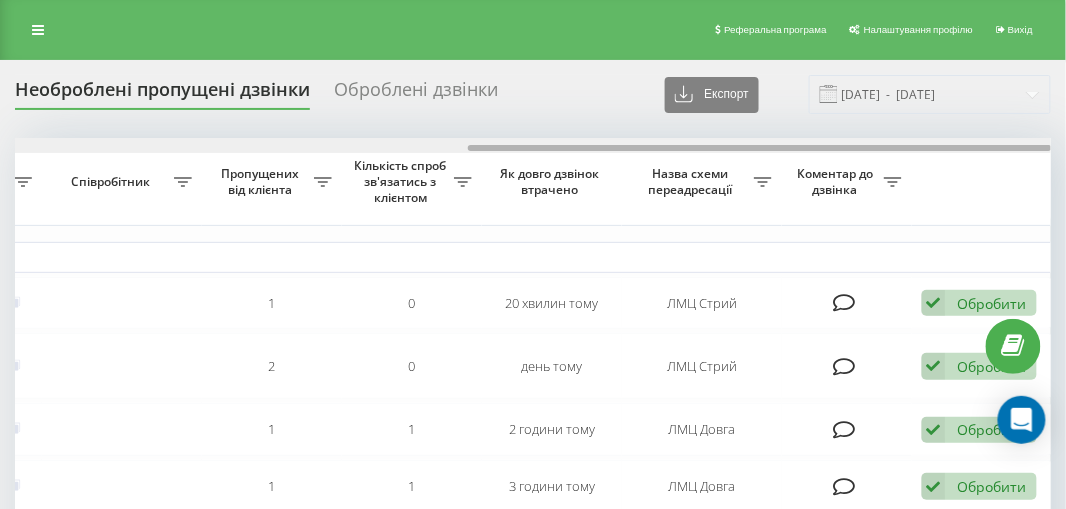 drag, startPoint x: 483, startPoint y: 148, endPoint x: 669, endPoint y: 166, distance: 186.86894 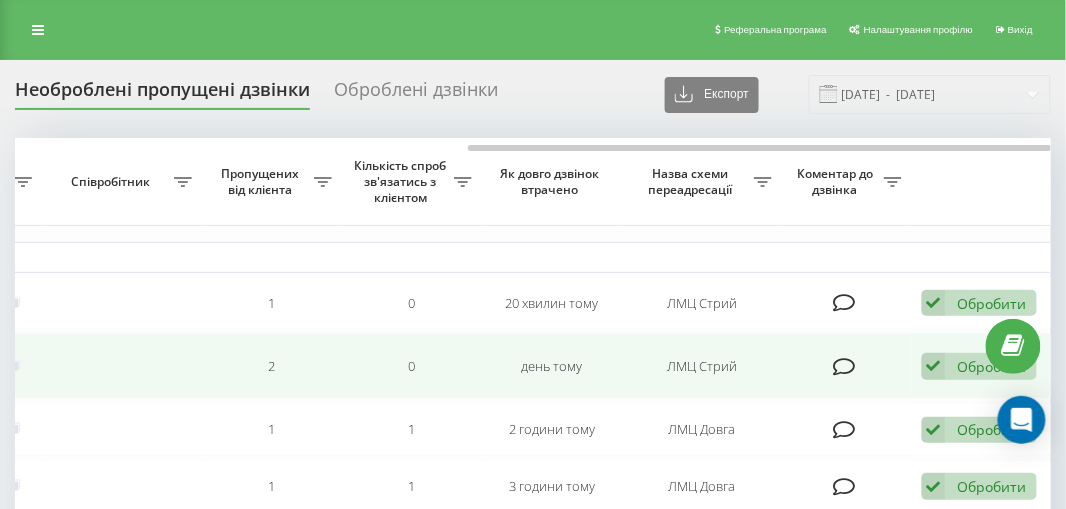 click at bounding box center [845, 367] 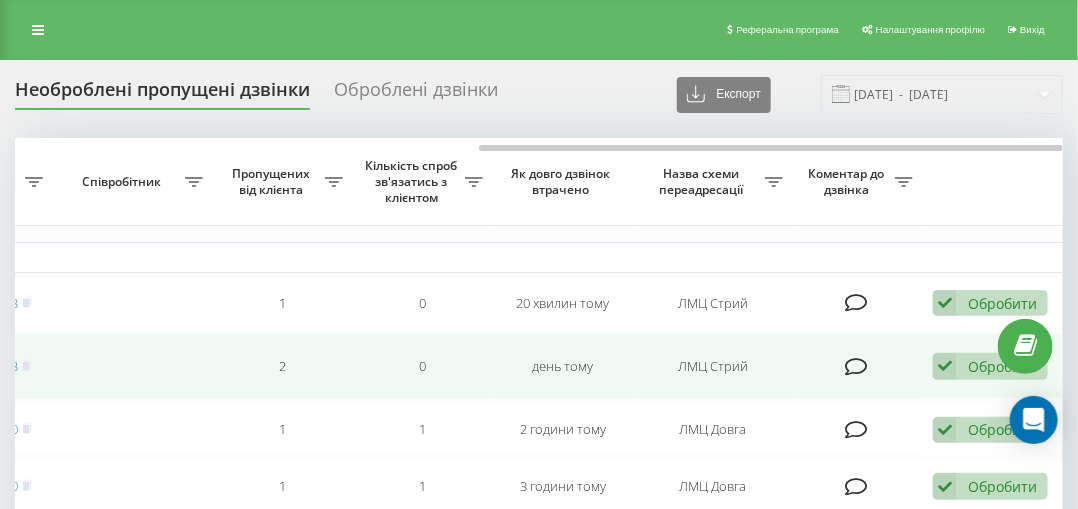 scroll, scrollTop: 0, scrollLeft: 791, axis: horizontal 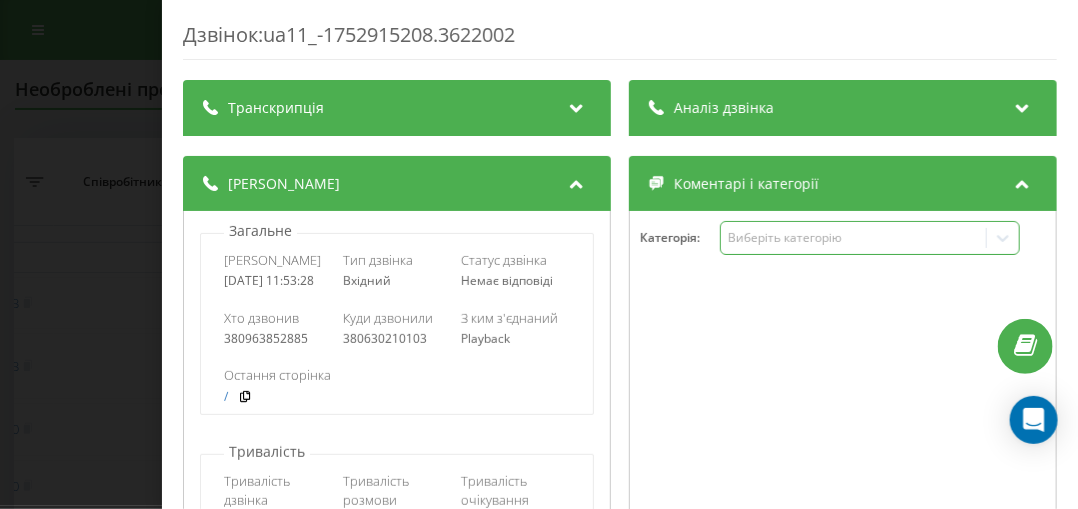 click on "Виберіть категорію" at bounding box center (853, 238) 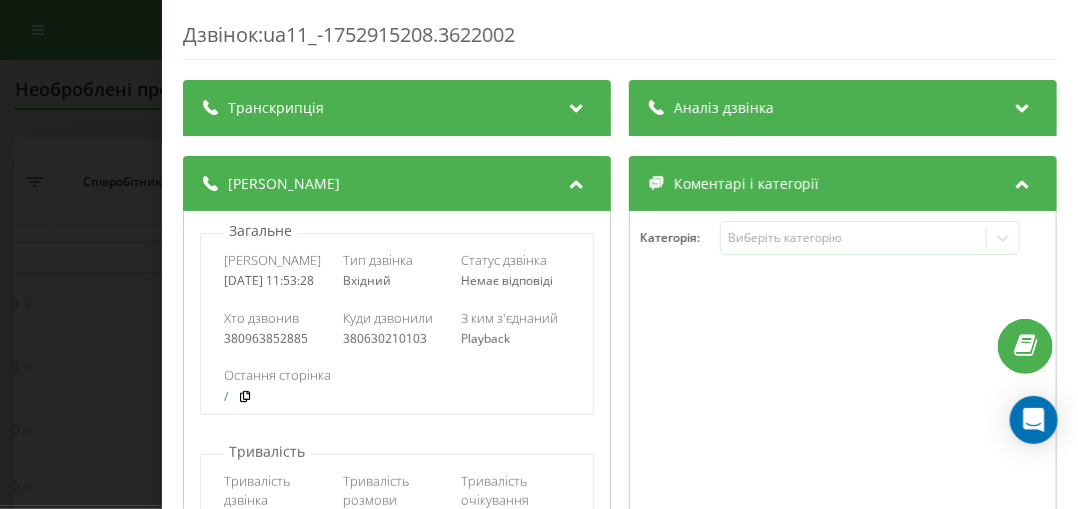 click at bounding box center (843, 401) 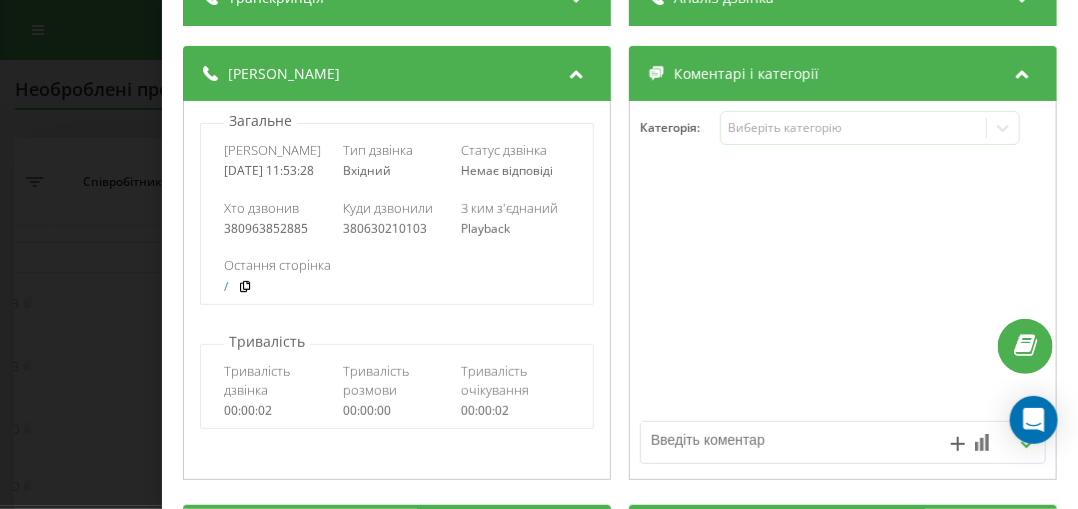 scroll, scrollTop: 160, scrollLeft: 0, axis: vertical 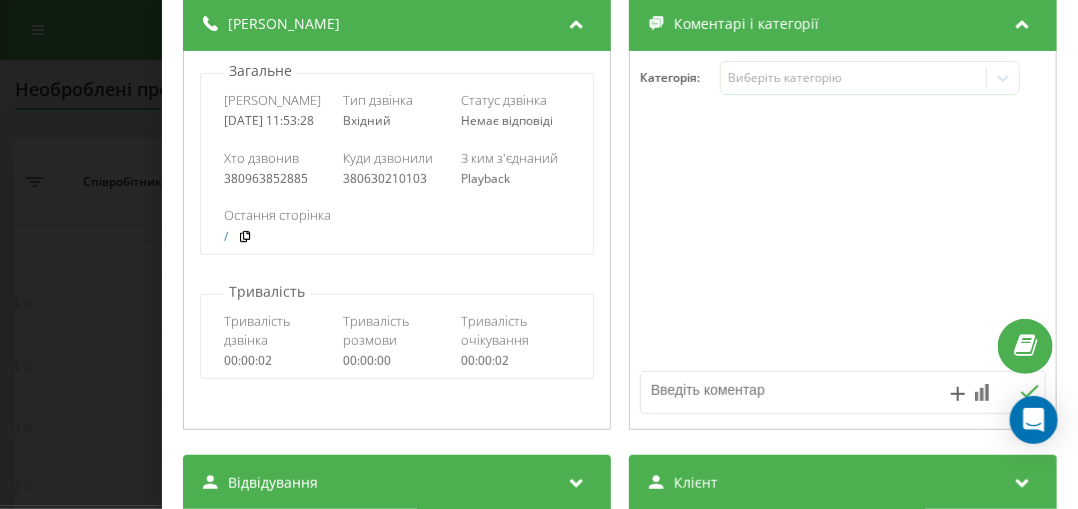 click at bounding box center [793, 390] 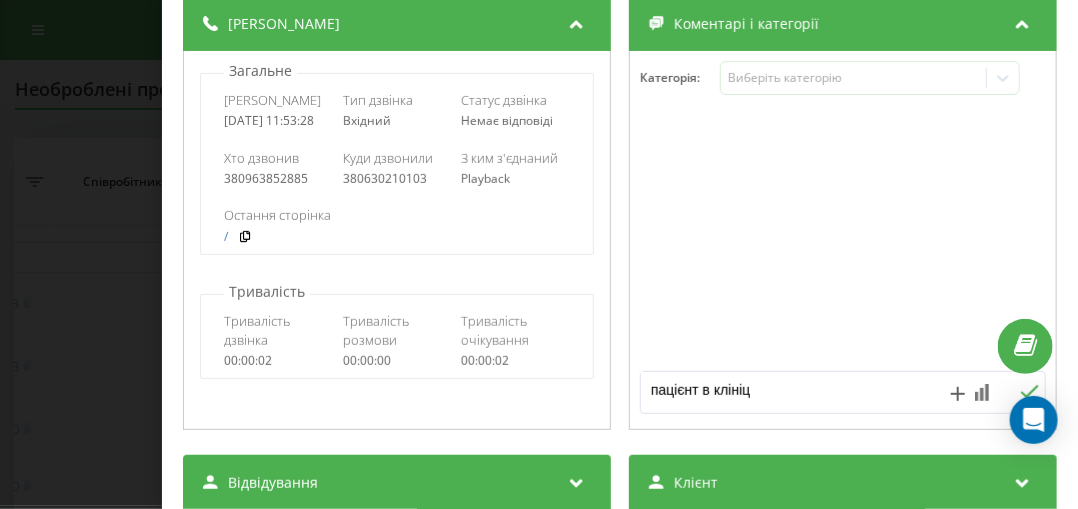 type on "пацієнт в клініці" 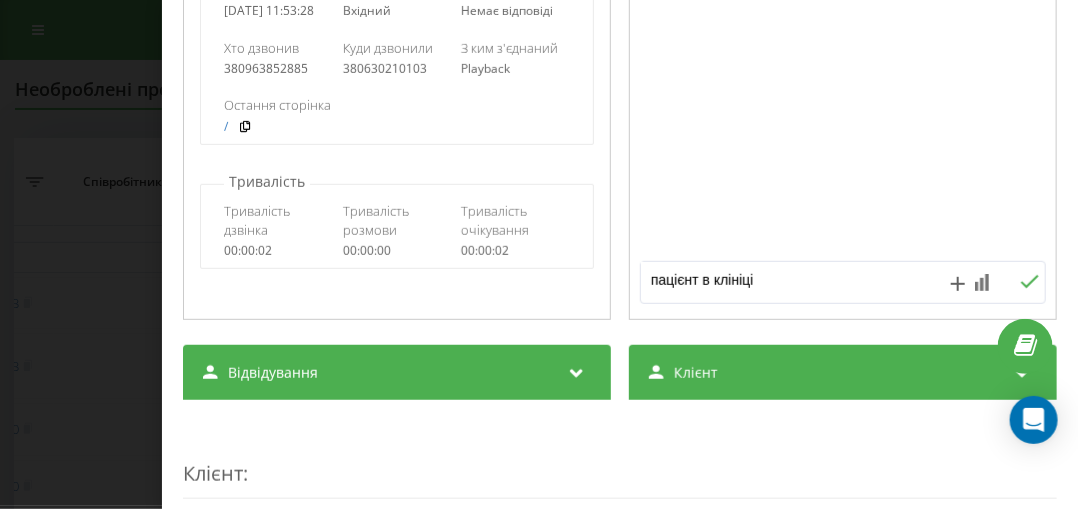 scroll, scrollTop: 320, scrollLeft: 0, axis: vertical 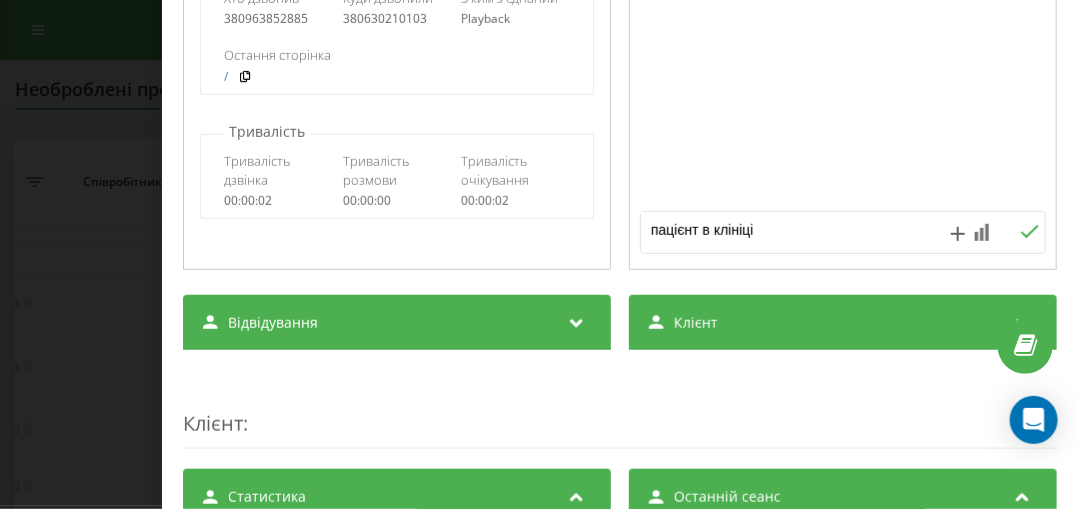 click 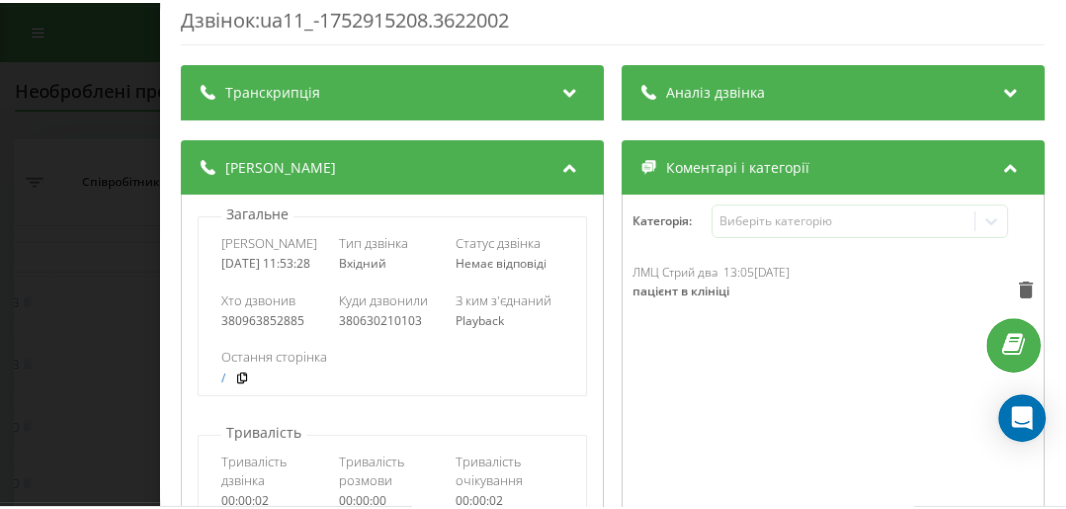 scroll, scrollTop: 0, scrollLeft: 0, axis: both 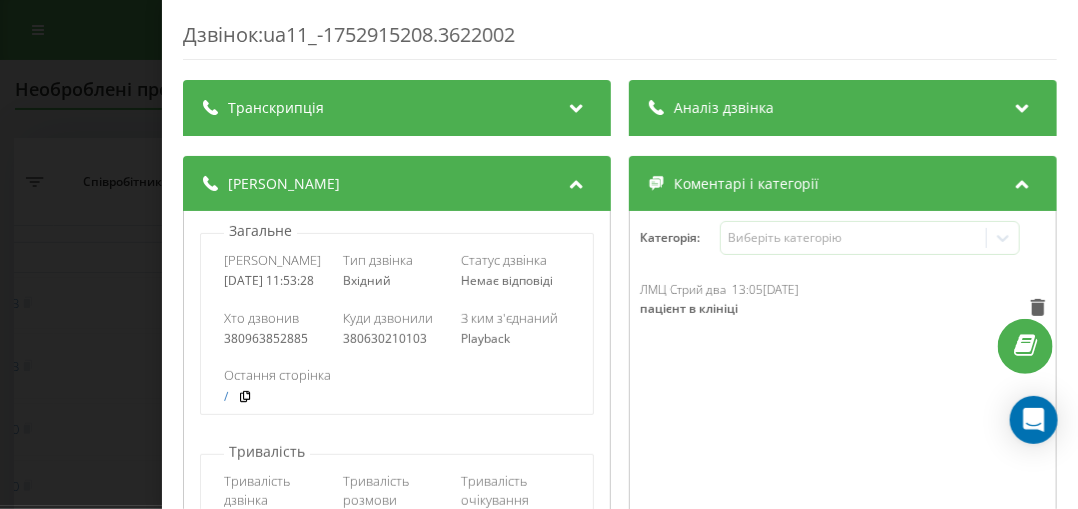 click on "Дзвінок :  ua11_-1752915208.3622002 Транскрипція Для AI-аналізу майбутніх дзвінків  налаштуйте та активуйте профіль на сторінці . Якщо профіль вже є і дзвінок відповідає його умовам, оновіть сторінку через 10 хвилин - AI аналізує поточний дзвінок. Аналіз дзвінка Для AI-аналізу майбутніх дзвінків  налаштуйте та активуйте профіль на сторінці . Якщо профіль вже є і дзвінок відповідає його умовам, оновіть сторінку через 10 хвилин - AI аналізує поточний дзвінок. Деталі дзвінка Загальне Дата дзвінка 2025-07-19 11:53:28 Тип дзвінка Вхідний Статус дзвінка Немає відповіді Хто дзвонив Playback /" at bounding box center (539, 254) 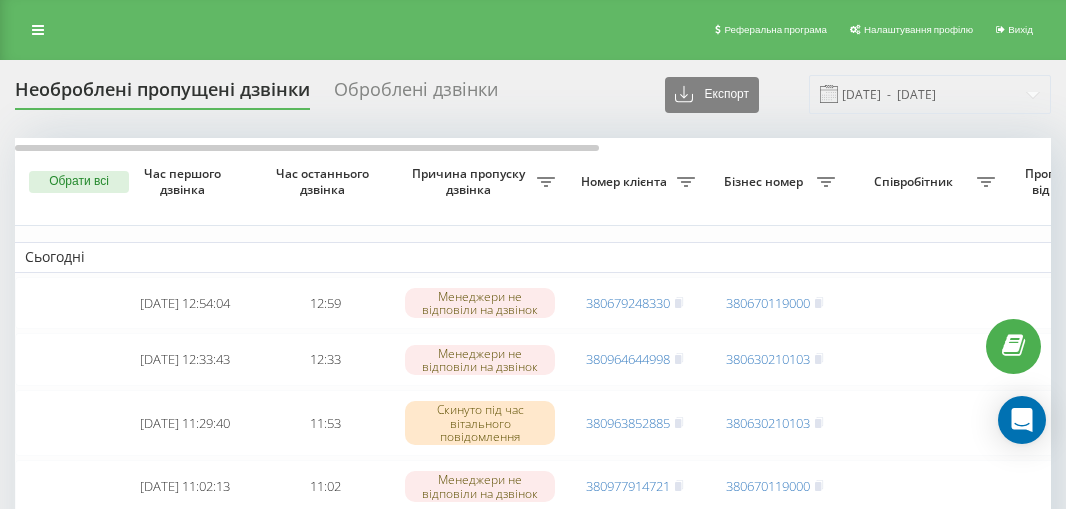 scroll, scrollTop: 0, scrollLeft: 0, axis: both 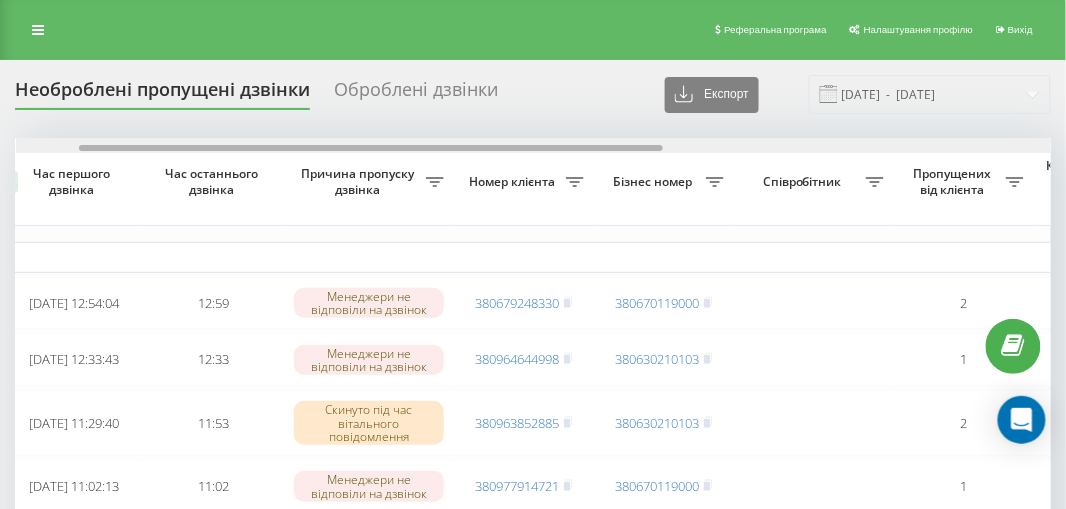 drag, startPoint x: 455, startPoint y: 145, endPoint x: 518, endPoint y: 143, distance: 63.03174 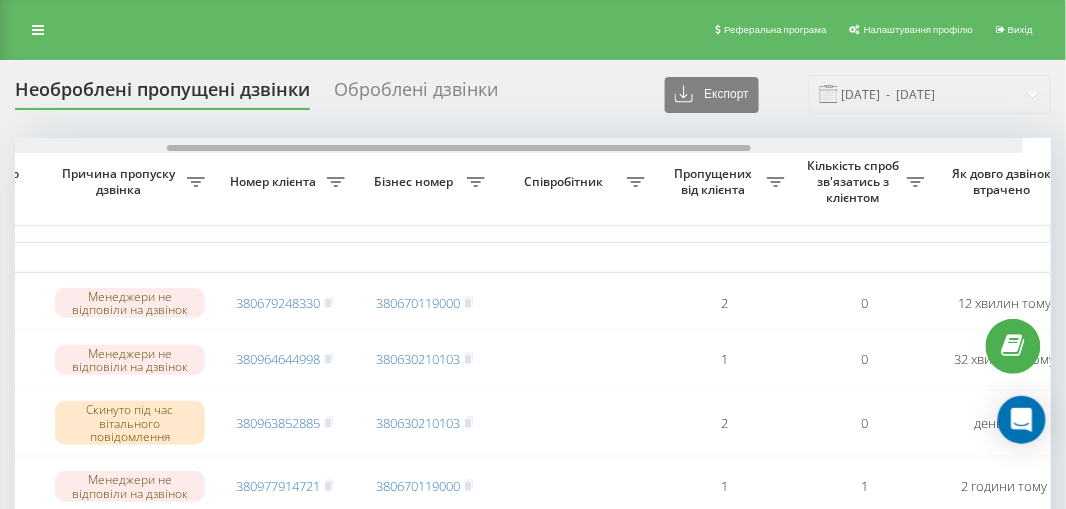scroll, scrollTop: 0, scrollLeft: 321, axis: horizontal 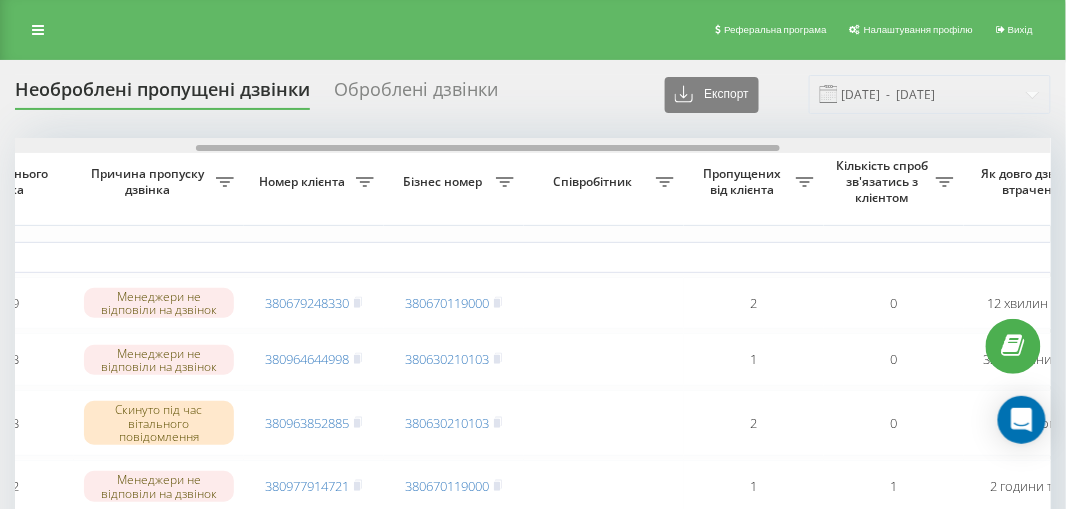 drag, startPoint x: 496, startPoint y: 147, endPoint x: 614, endPoint y: 184, distance: 123.66487 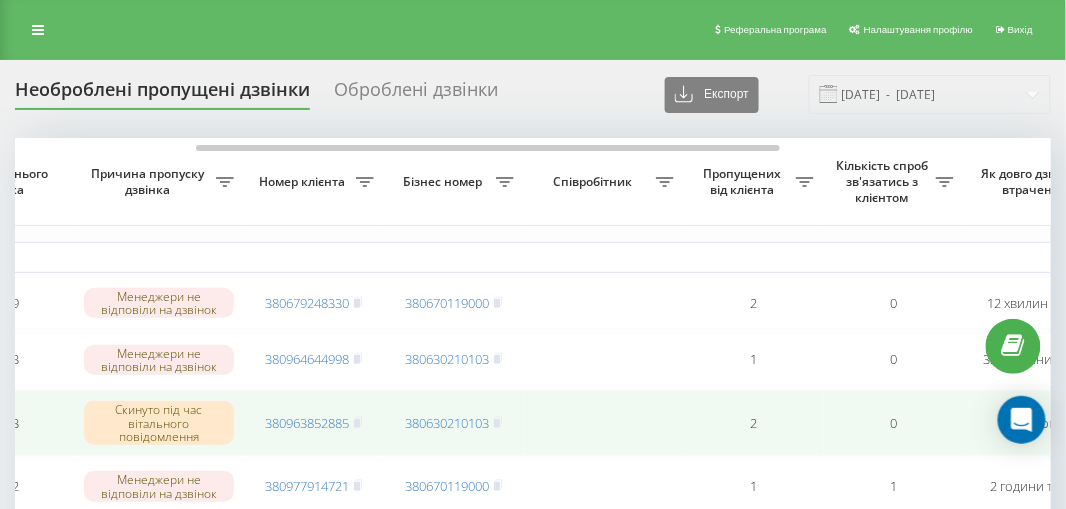 scroll, scrollTop: 80, scrollLeft: 0, axis: vertical 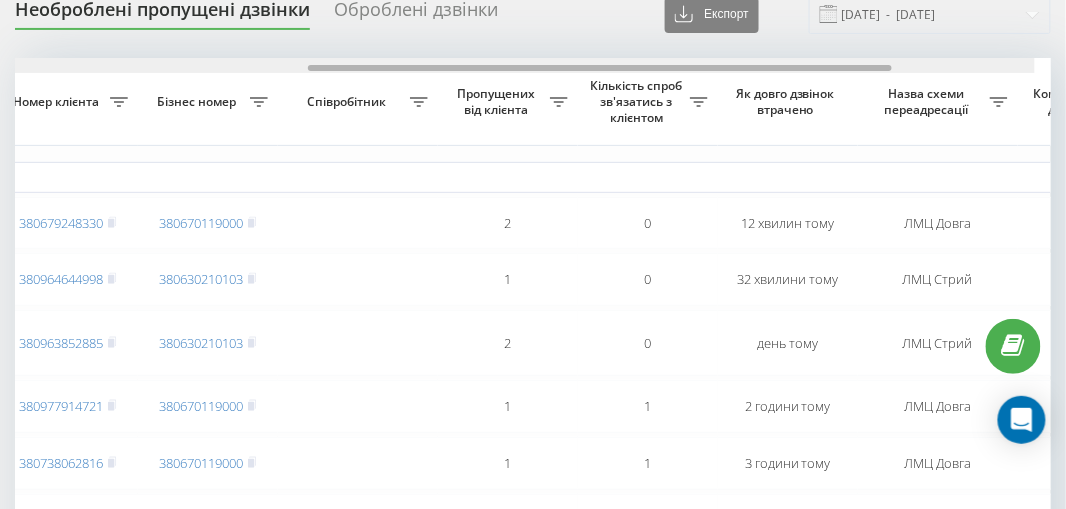 drag, startPoint x: 381, startPoint y: 67, endPoint x: 524, endPoint y: 98, distance: 146.32156 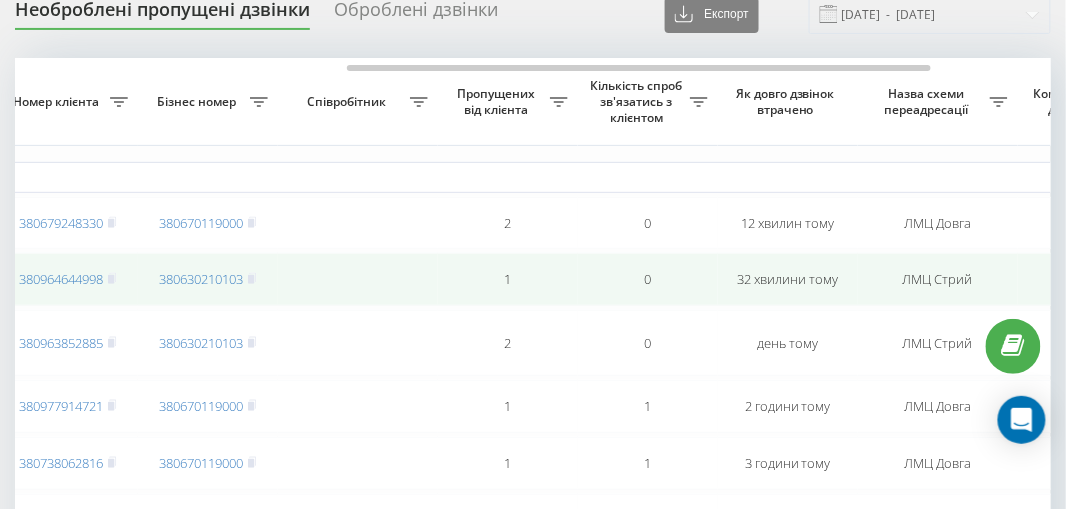 scroll, scrollTop: 0, scrollLeft: 574, axis: horizontal 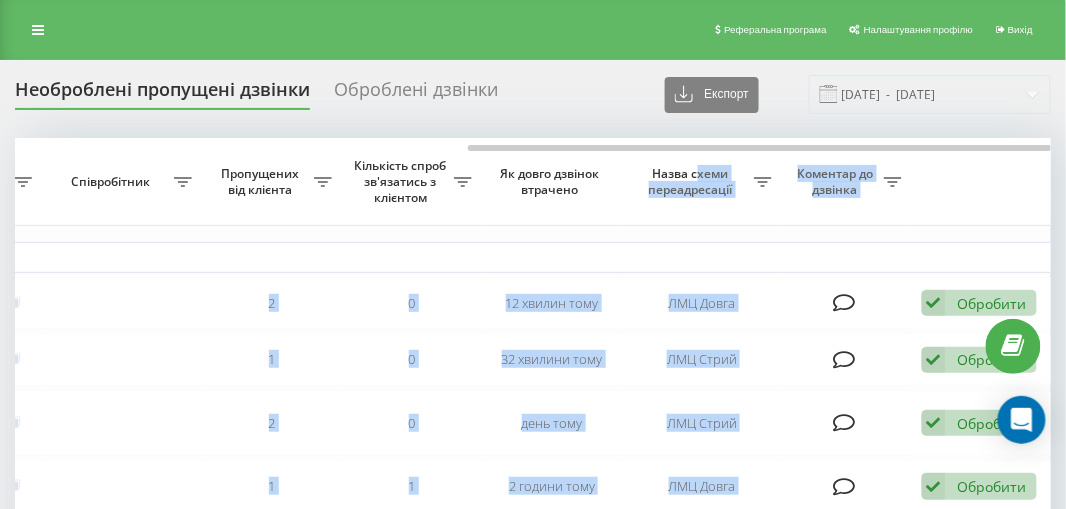 drag, startPoint x: 573, startPoint y: 142, endPoint x: 697, endPoint y: 154, distance: 124.57929 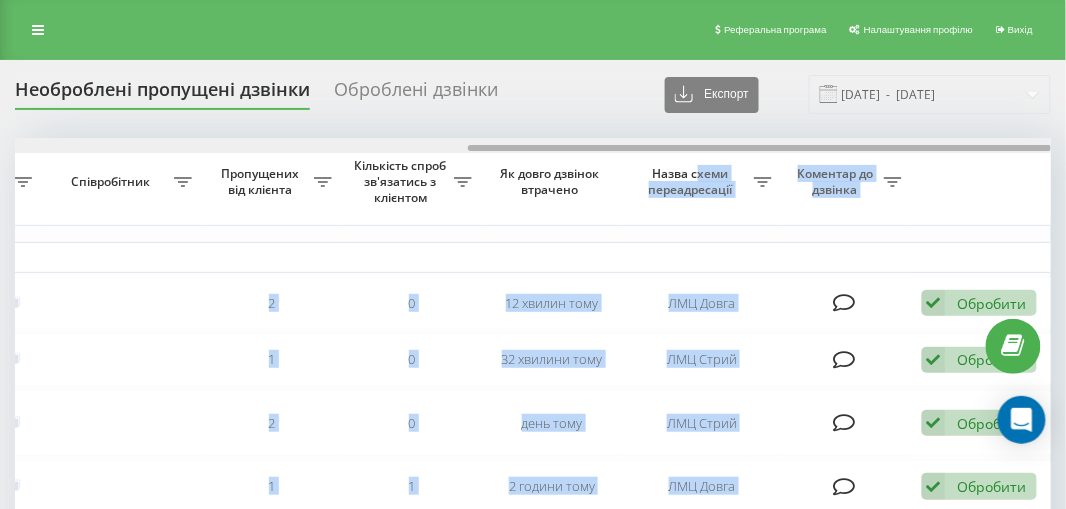 drag, startPoint x: 674, startPoint y: 144, endPoint x: 780, endPoint y: 160, distance: 107.200745 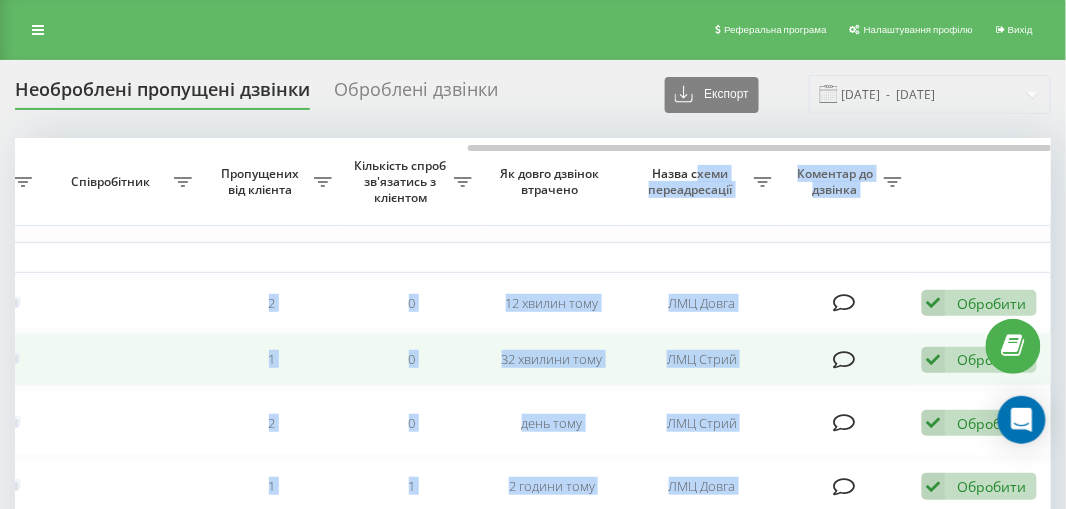 click on "ЛМЦ Стрий" at bounding box center (702, 359) 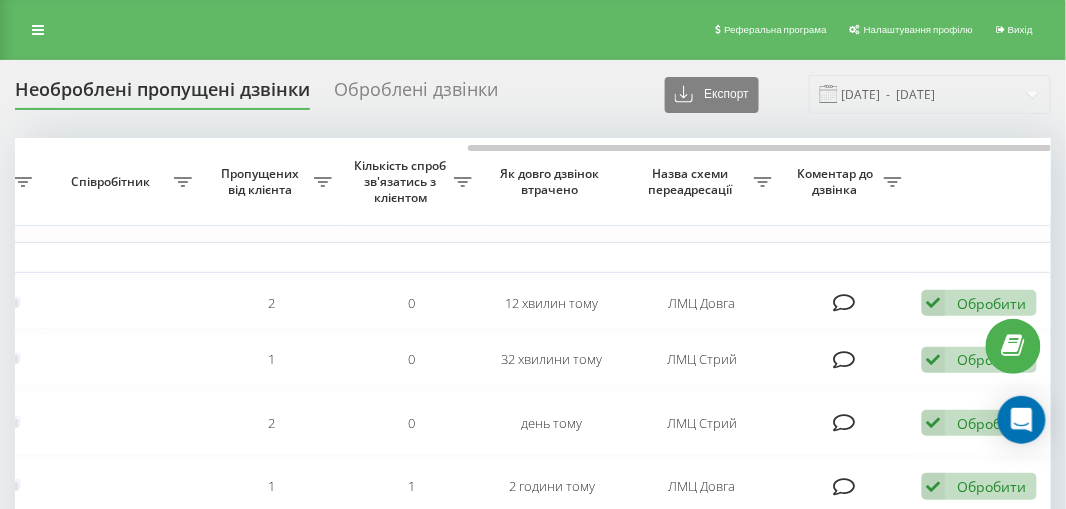 click on "Коментар до дзвінка" at bounding box center (838, 181) 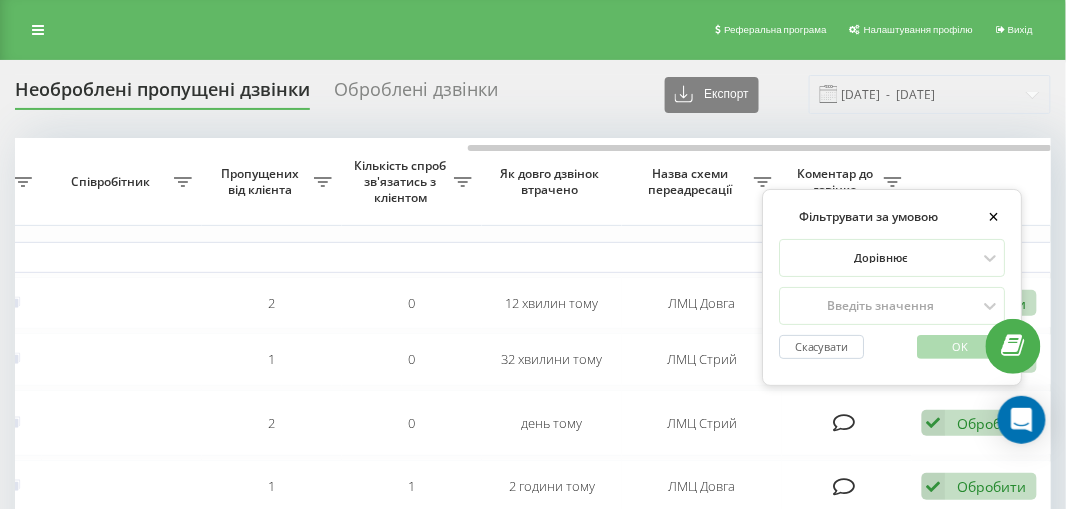 click on "×" at bounding box center (994, 217) 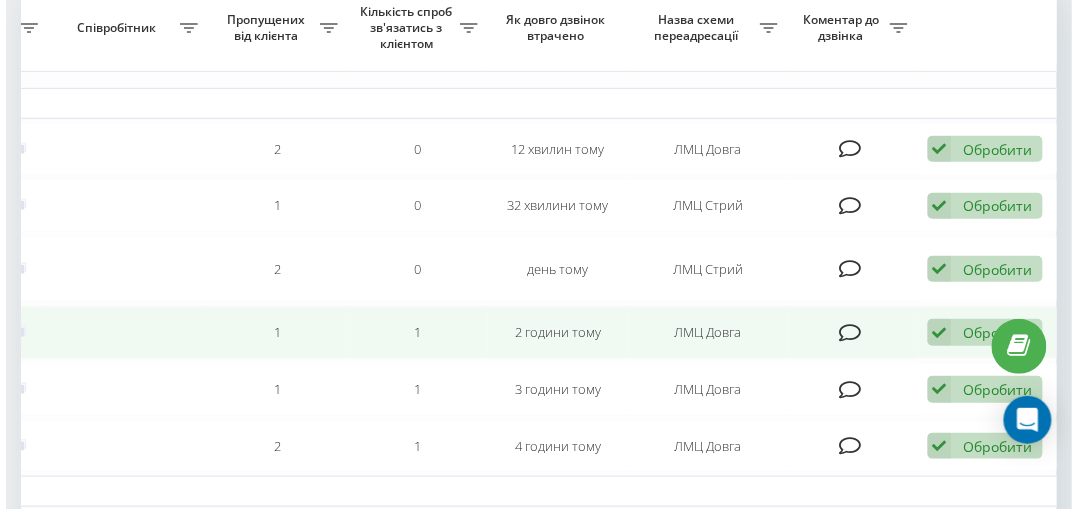 scroll, scrollTop: 160, scrollLeft: 0, axis: vertical 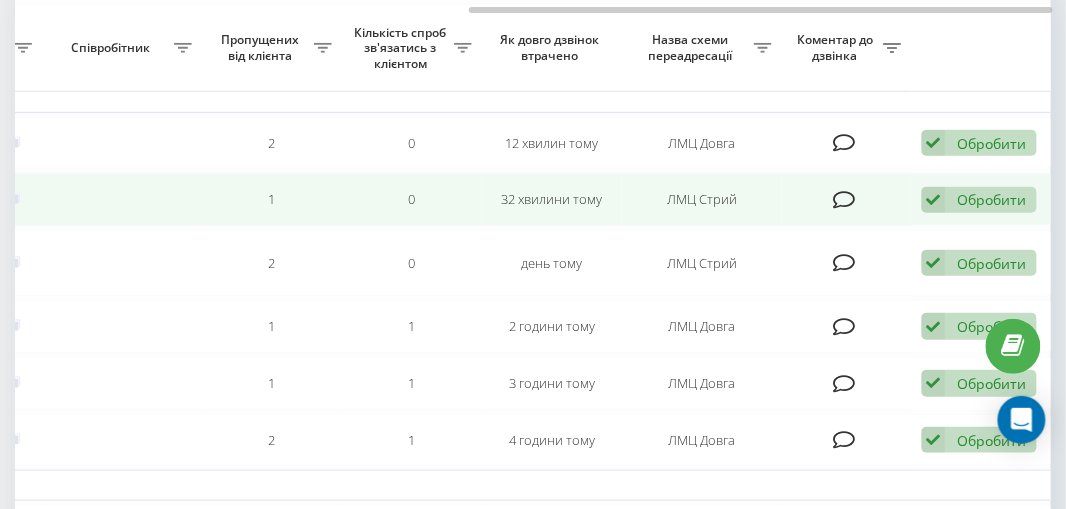 click on "ЛМЦ Стрий" at bounding box center [702, 199] 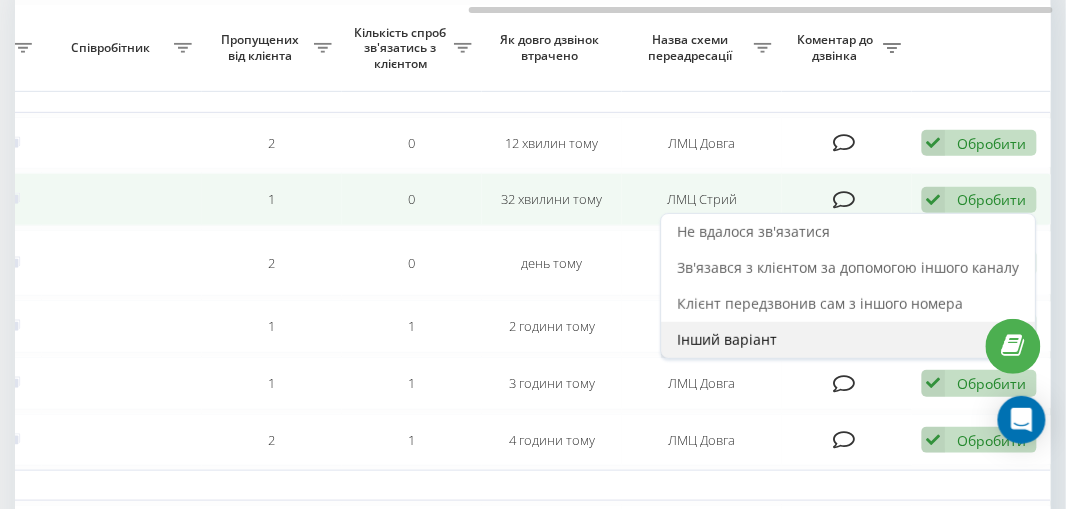 click on "Інший варіант" at bounding box center [849, 340] 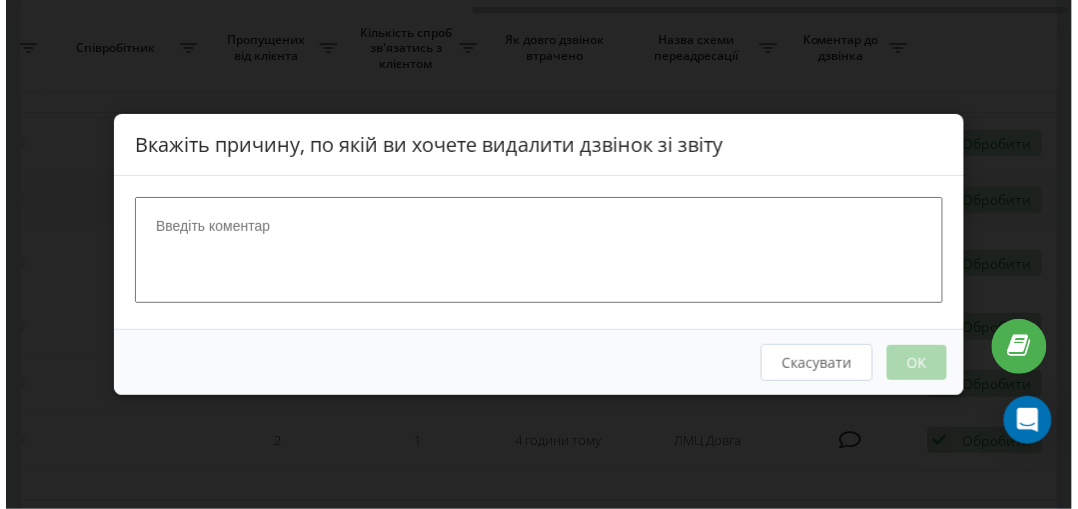scroll, scrollTop: 0, scrollLeft: 791, axis: horizontal 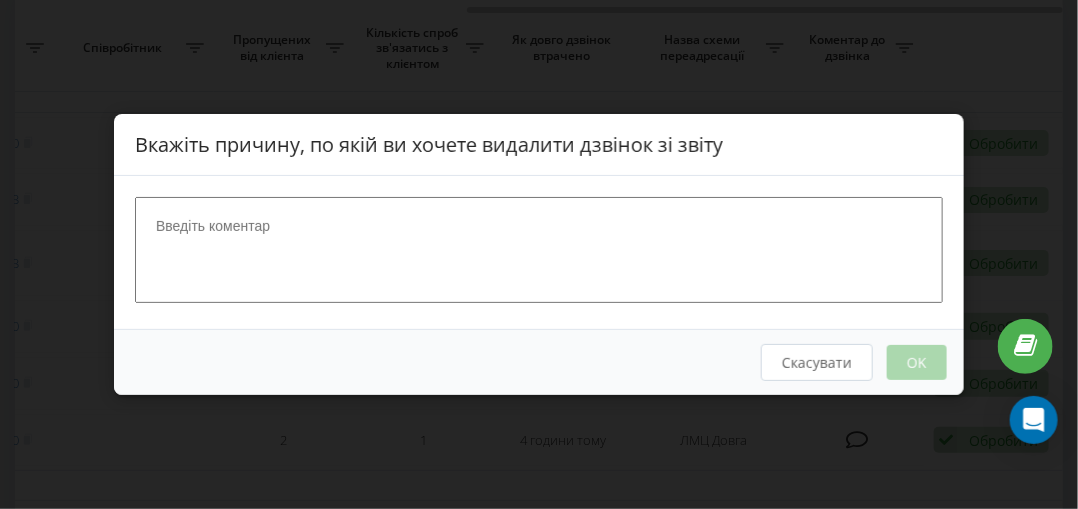 click at bounding box center [539, 250] 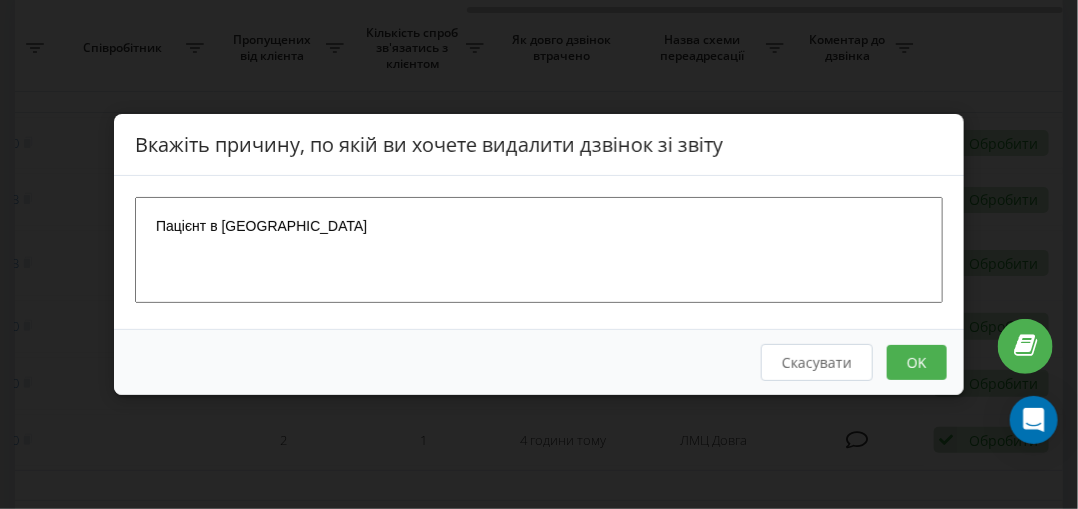 drag, startPoint x: 226, startPoint y: 224, endPoint x: 252, endPoint y: 281, distance: 62.649822 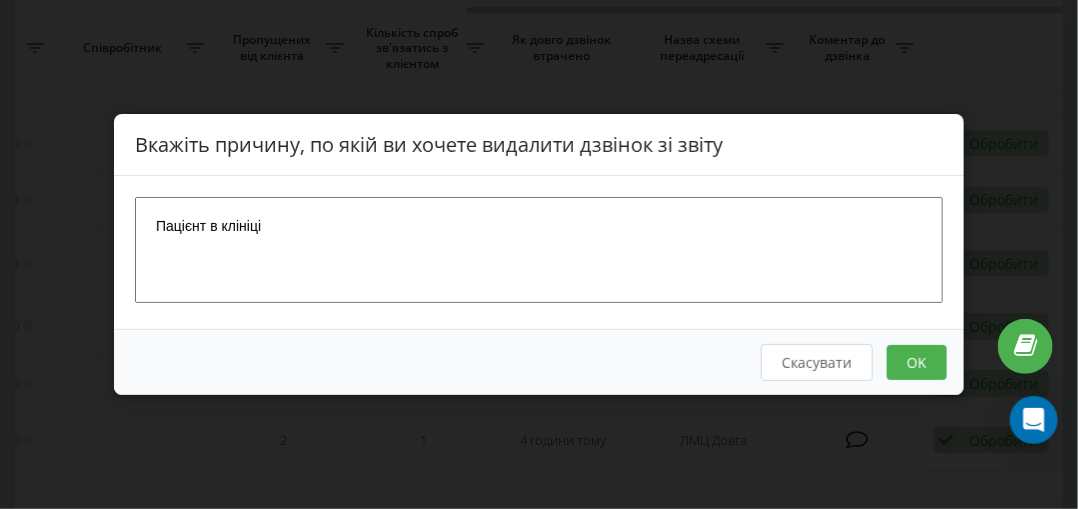 type on "Пацієнт в клініці" 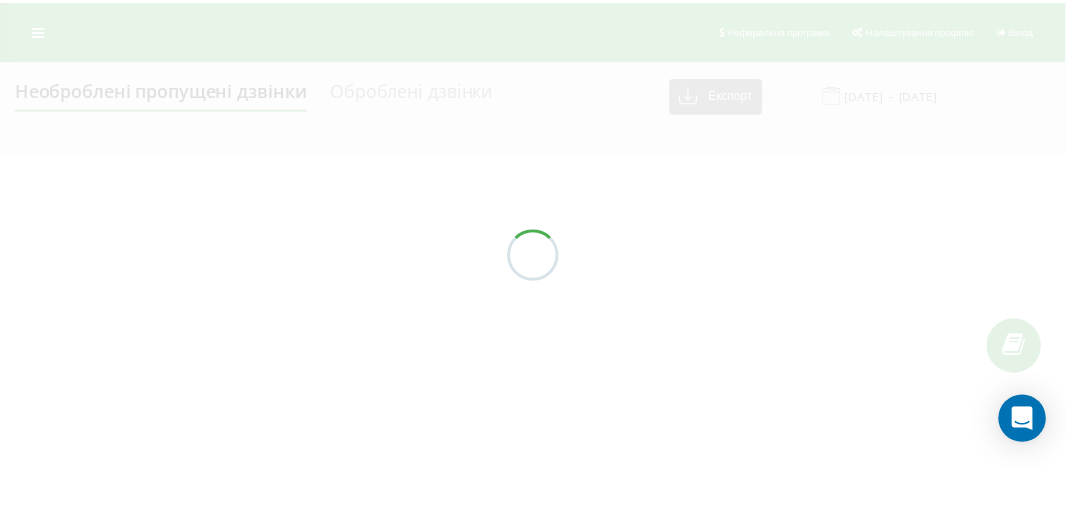 scroll, scrollTop: 0, scrollLeft: 0, axis: both 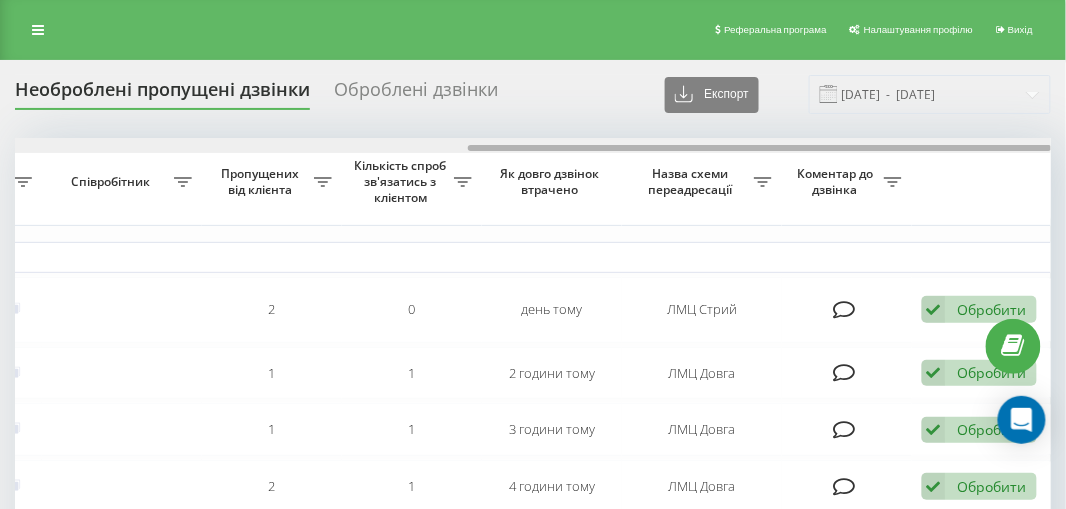 drag, startPoint x: 224, startPoint y: 147, endPoint x: 806, endPoint y: 170, distance: 582.4543 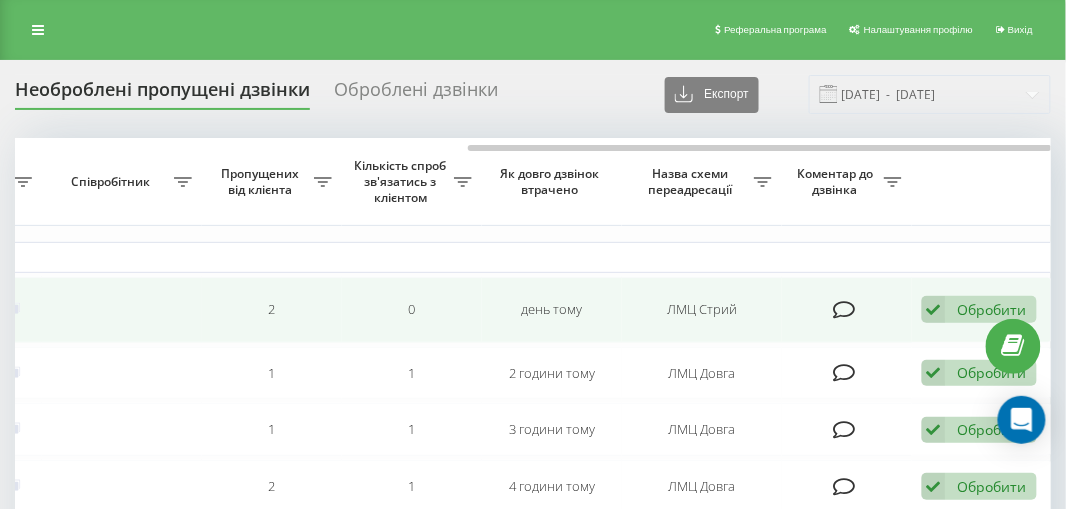 click at bounding box center [934, 309] 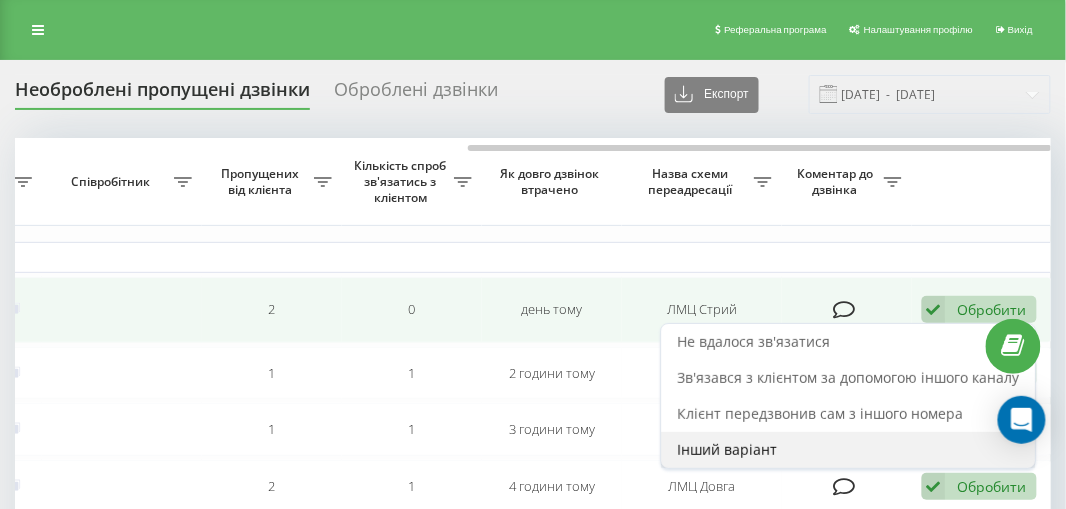 click on "Інший варіант" at bounding box center [728, 449] 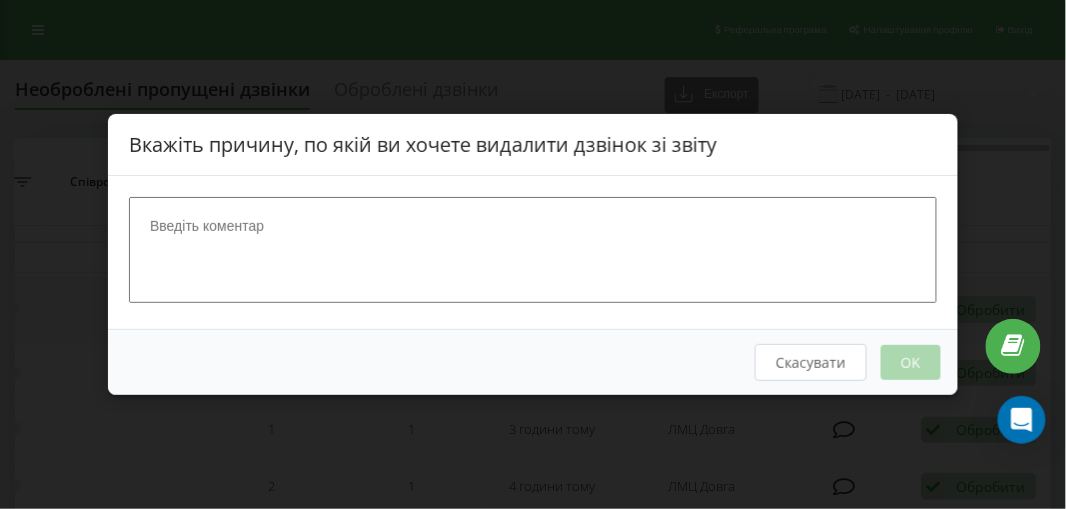 scroll, scrollTop: 0, scrollLeft: 791, axis: horizontal 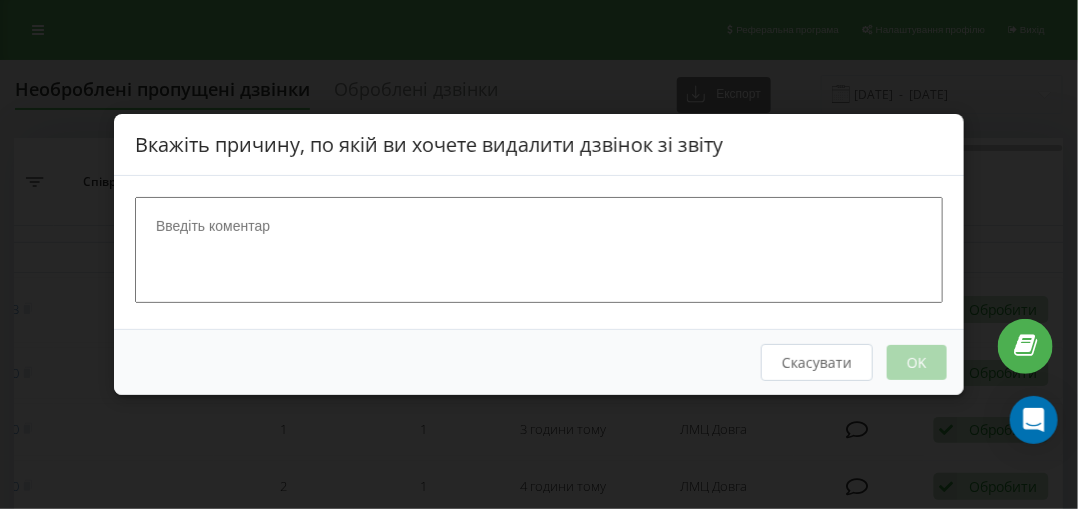 click at bounding box center [539, 250] 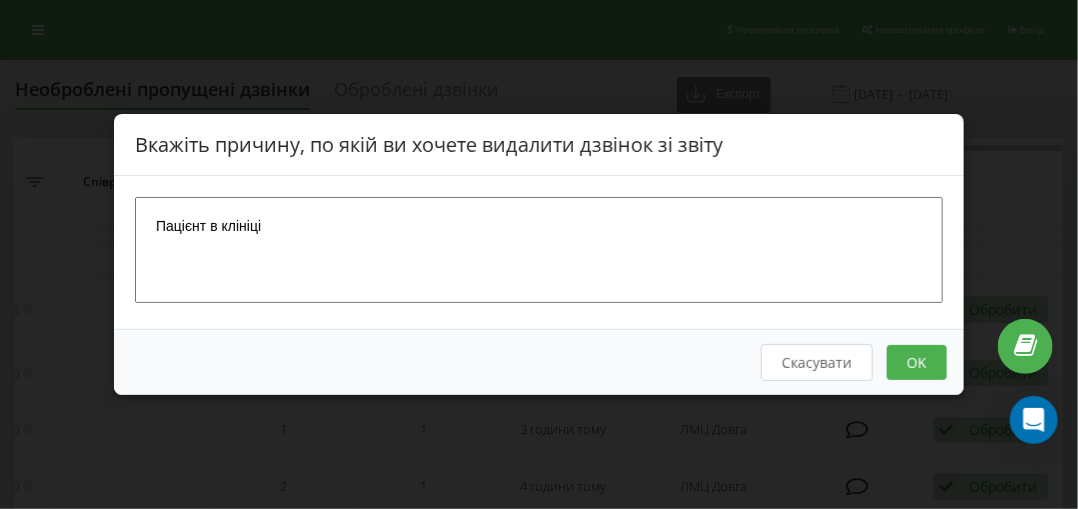 type on "Пацієнт в клініці" 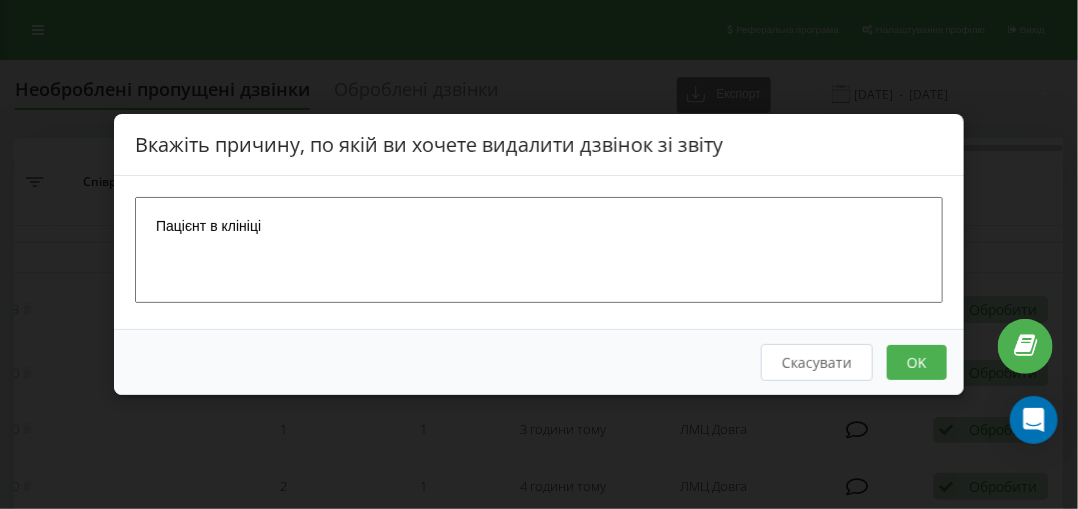 click on "OK" at bounding box center [917, 362] 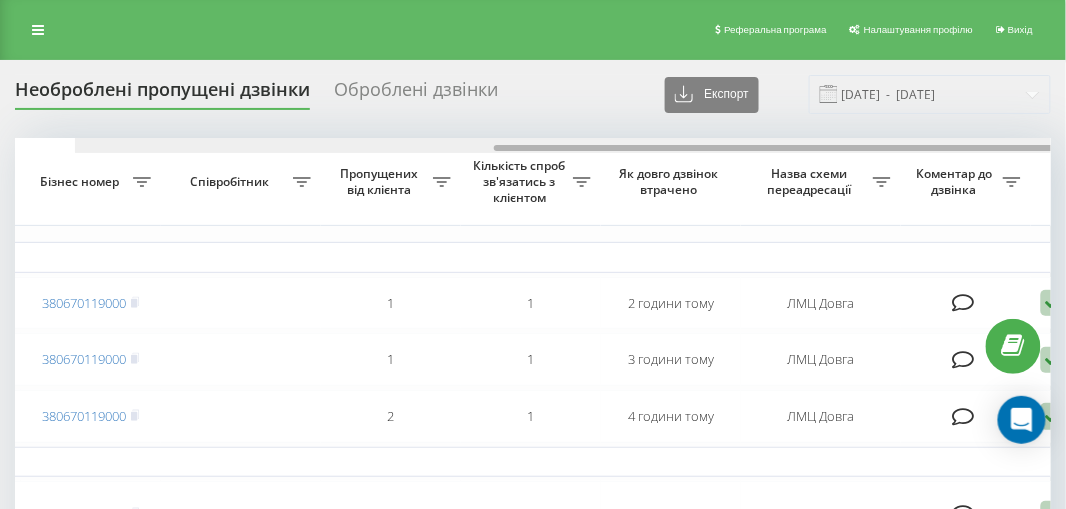 scroll, scrollTop: 0, scrollLeft: 803, axis: horizontal 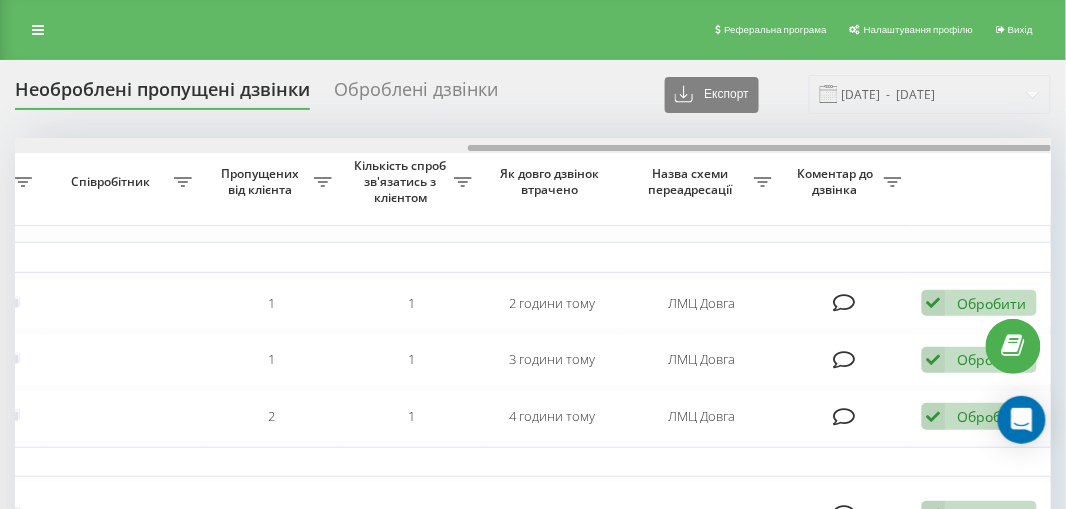 drag, startPoint x: 211, startPoint y: 149, endPoint x: 746, endPoint y: 218, distance: 539.43115 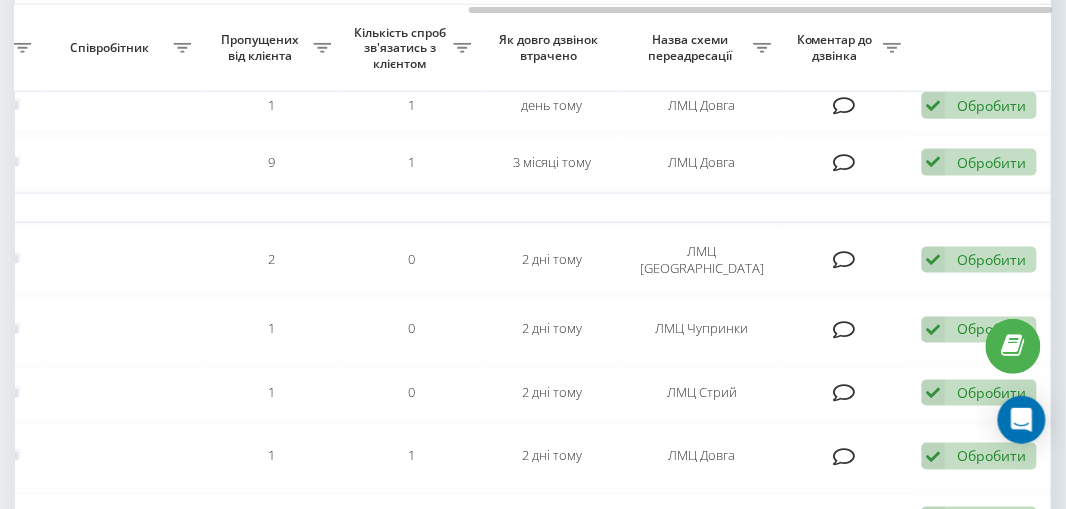 scroll, scrollTop: 480, scrollLeft: 0, axis: vertical 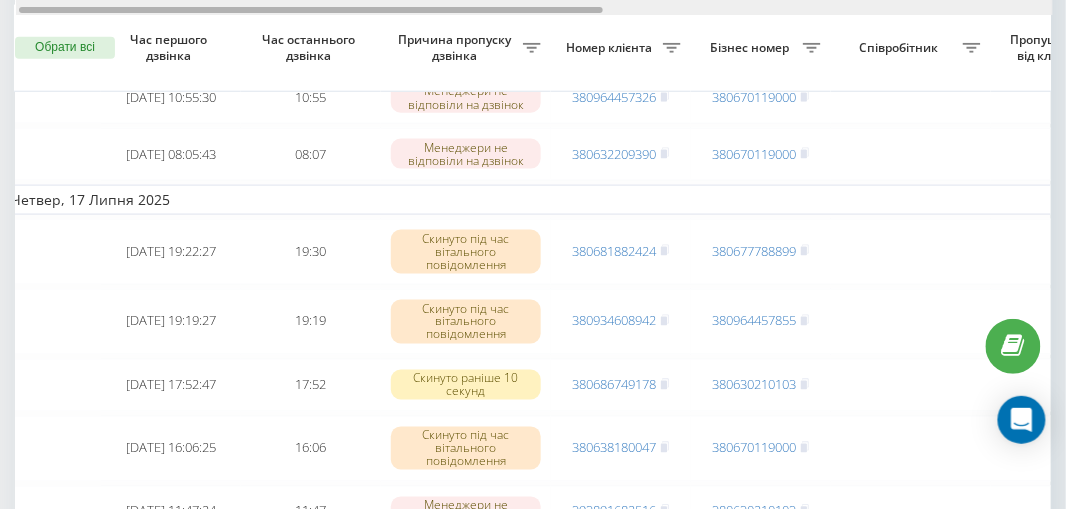 drag, startPoint x: 496, startPoint y: 7, endPoint x: 46, endPoint y: -20, distance: 450.80927 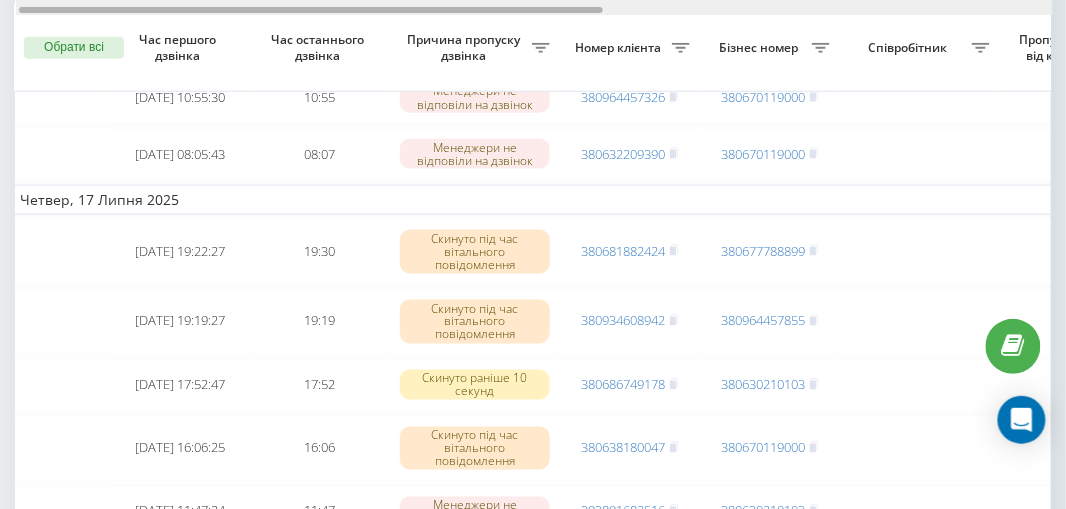 scroll, scrollTop: 0, scrollLeft: 0, axis: both 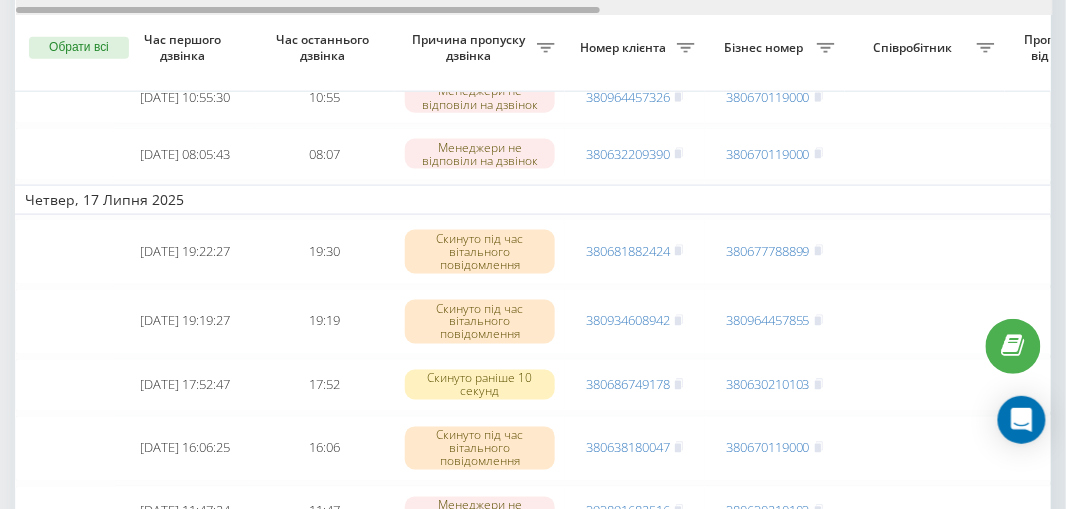 drag, startPoint x: 216, startPoint y: 10, endPoint x: 134, endPoint y: 9, distance: 82.006096 